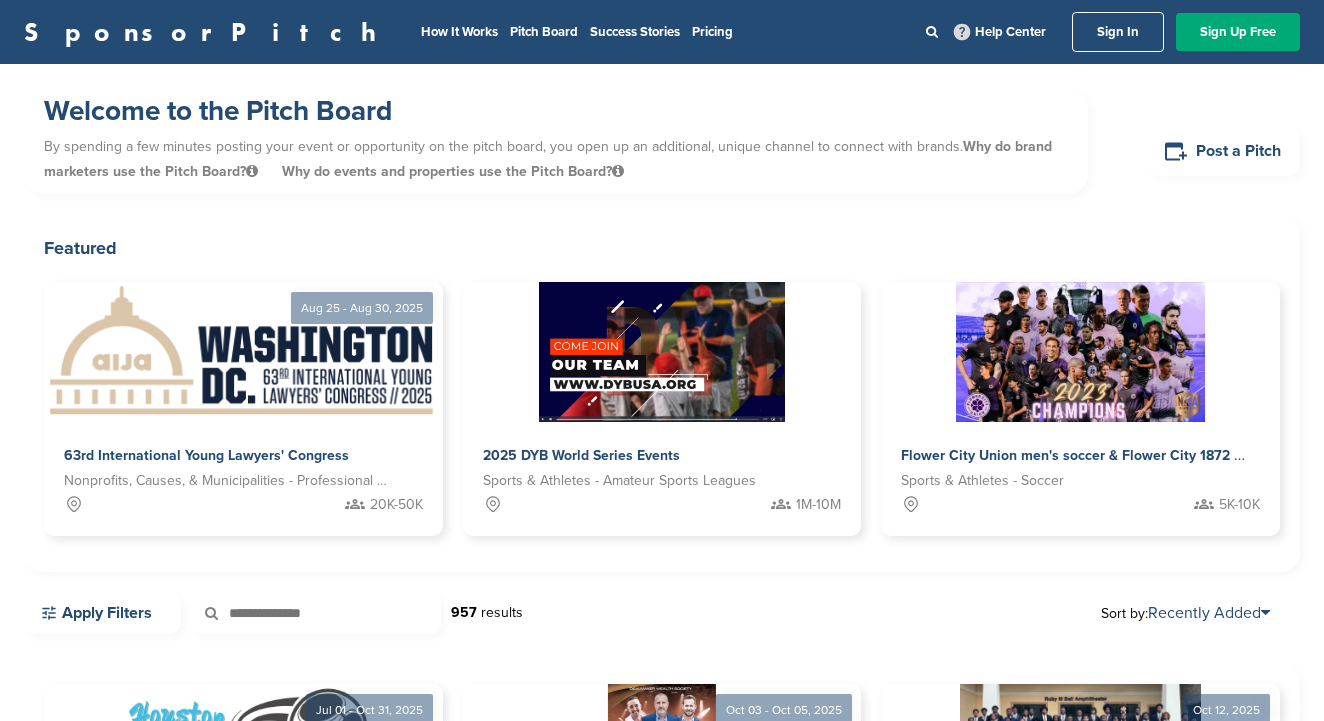 scroll, scrollTop: 0, scrollLeft: 0, axis: both 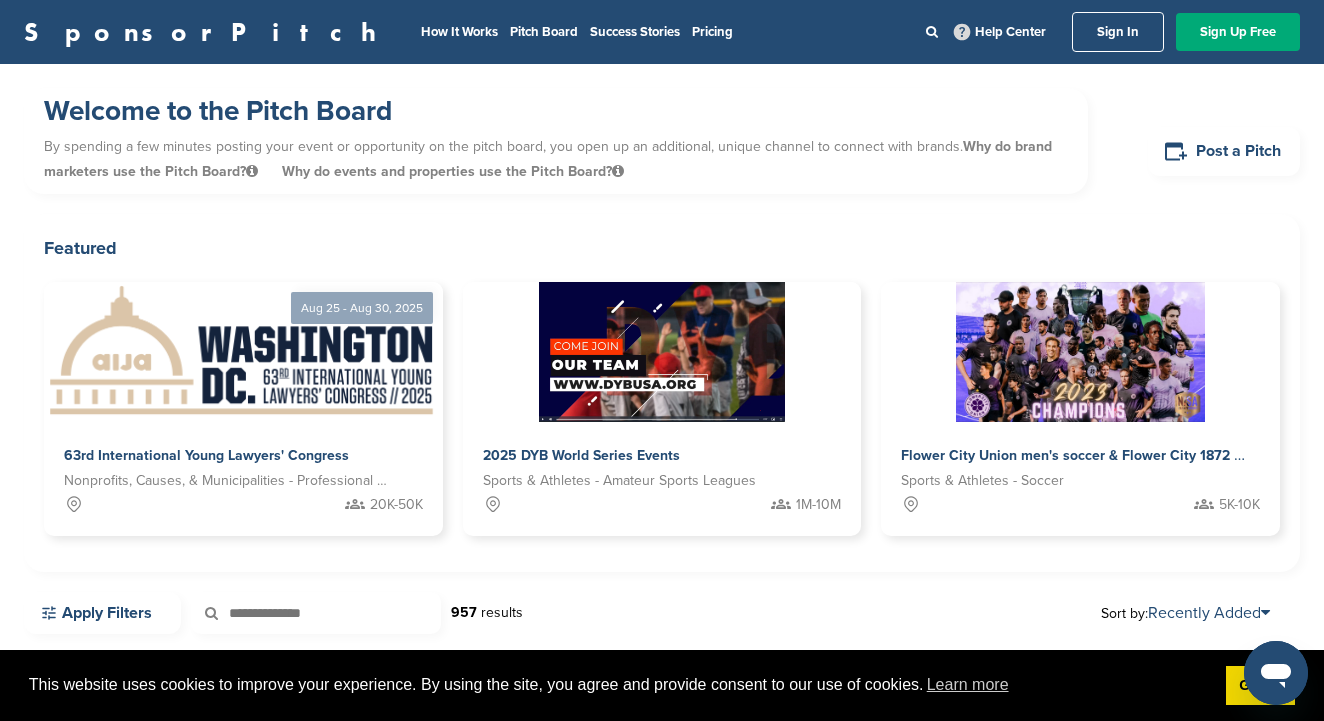 click on "Sign In" at bounding box center (1118, 32) 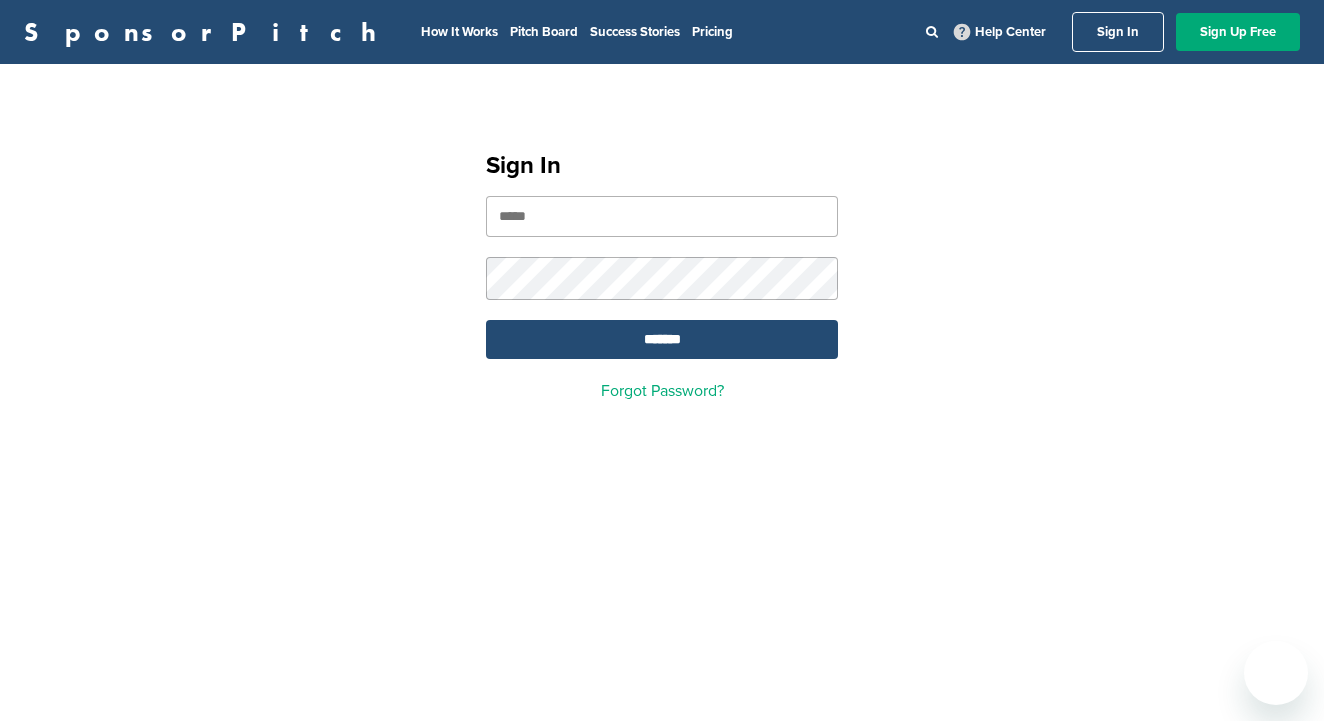 scroll, scrollTop: 0, scrollLeft: 0, axis: both 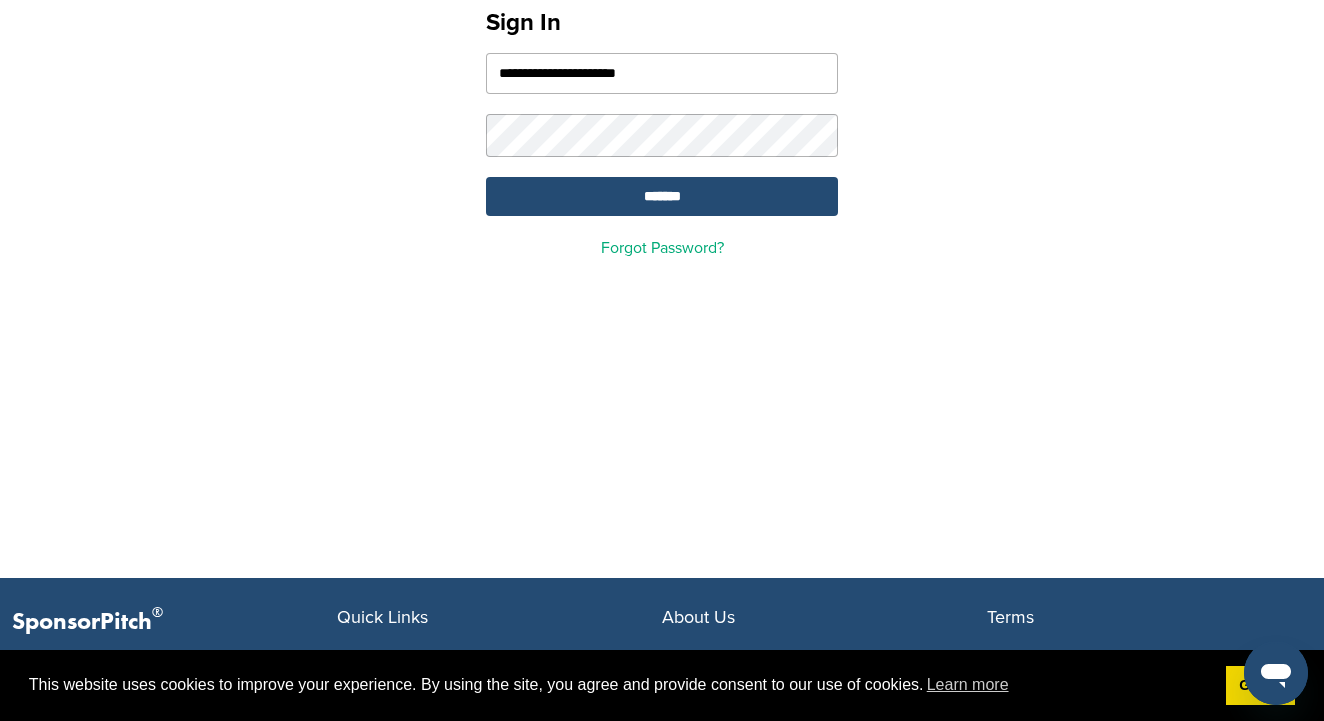 type on "**********" 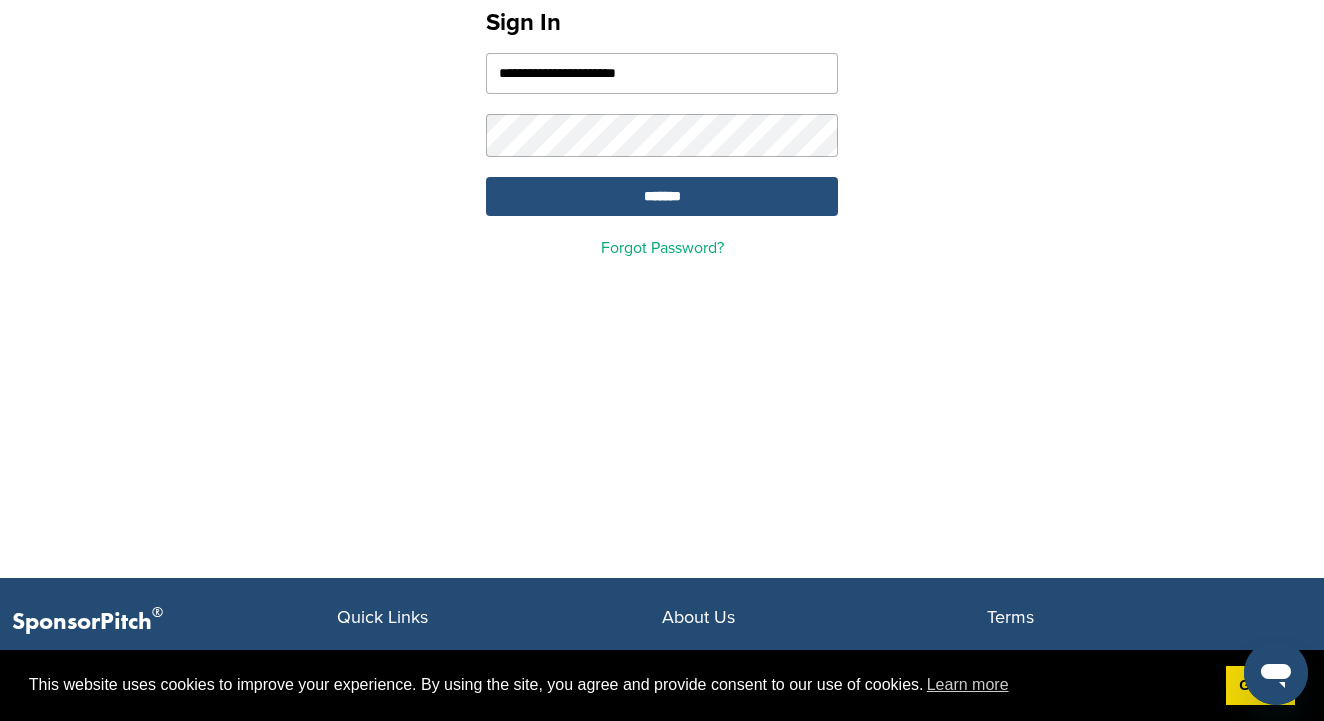 click on "*******" at bounding box center [662, 196] 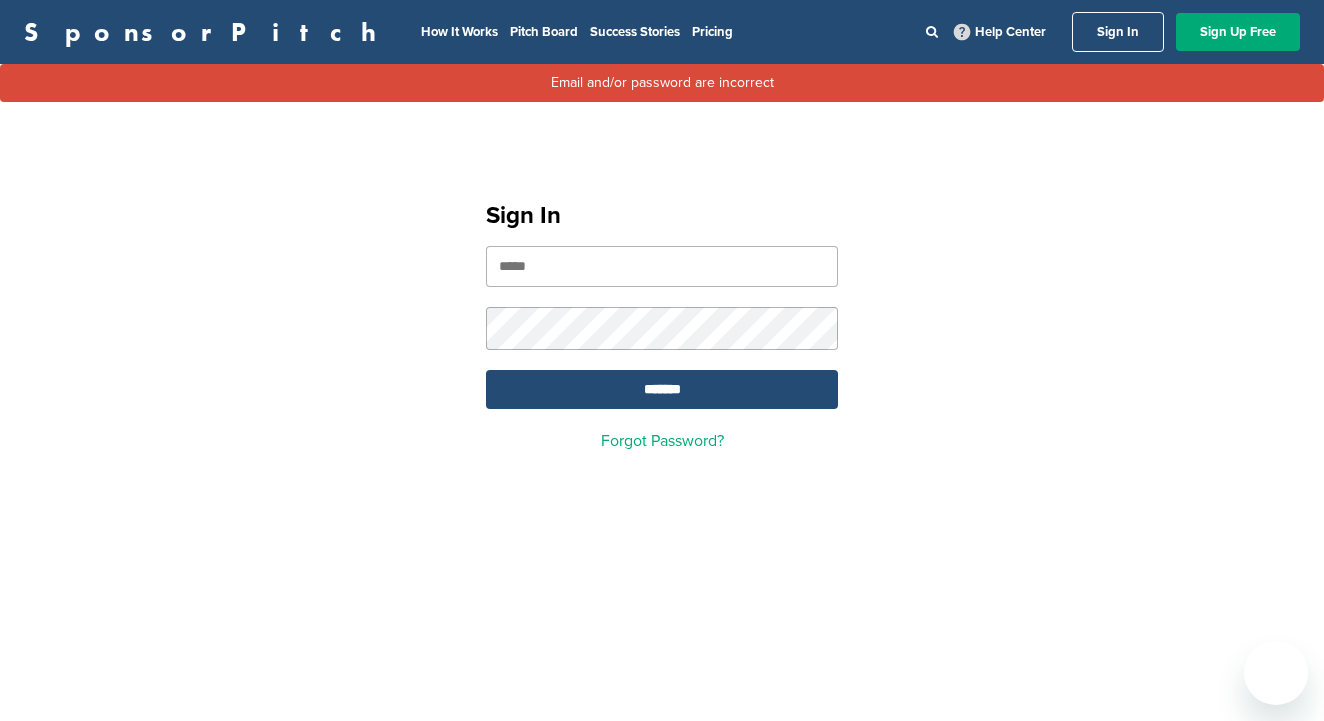 scroll, scrollTop: 0, scrollLeft: 0, axis: both 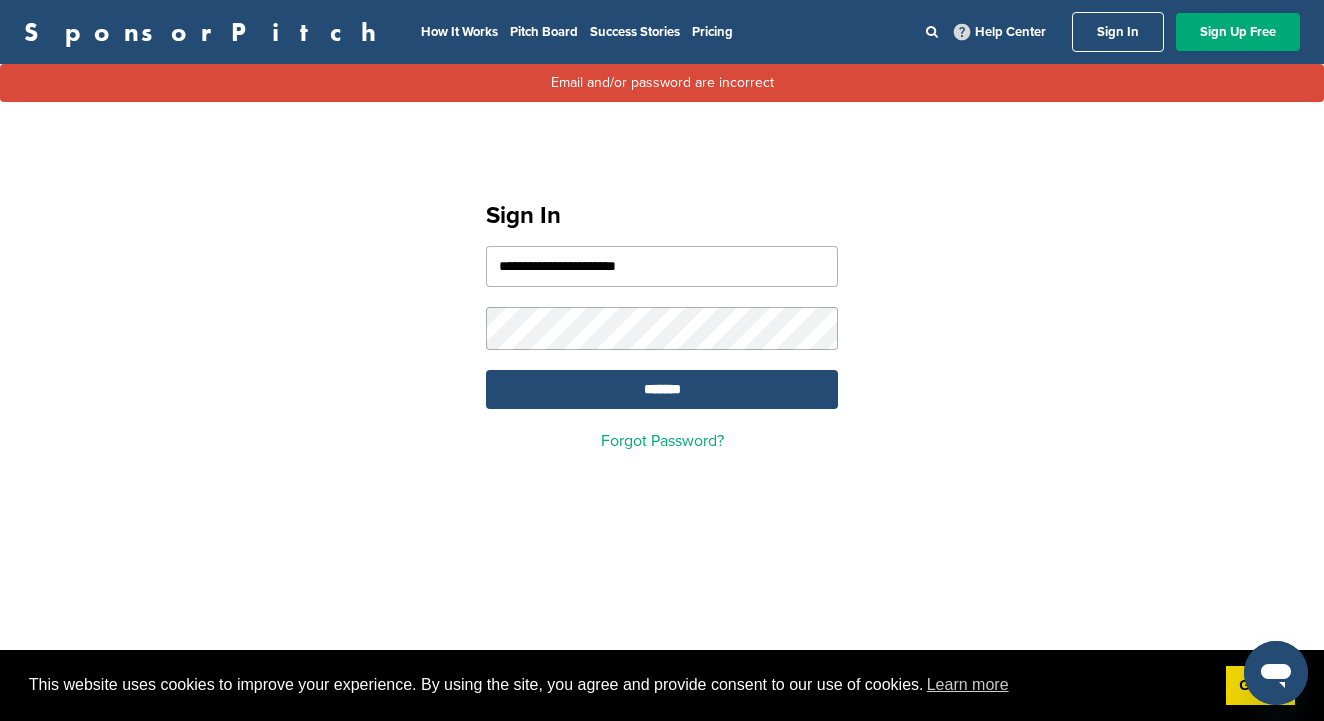 type on "**********" 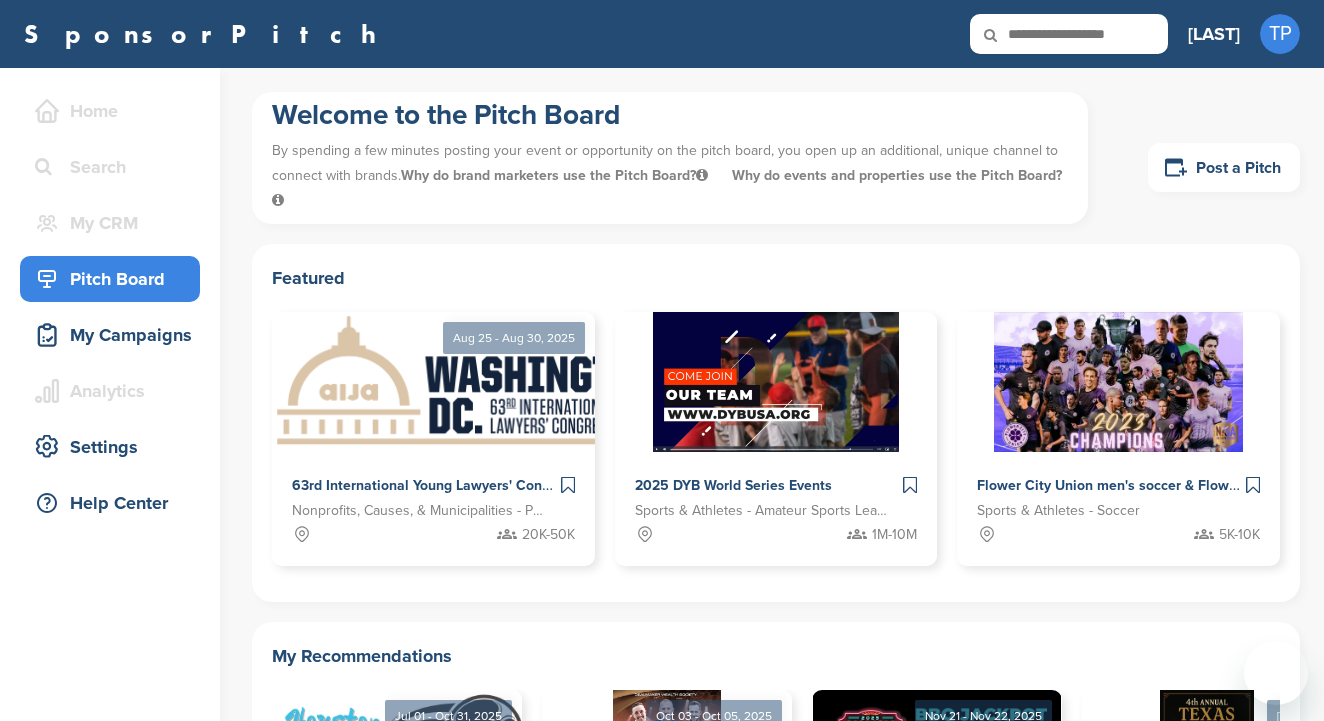 scroll, scrollTop: 0, scrollLeft: 0, axis: both 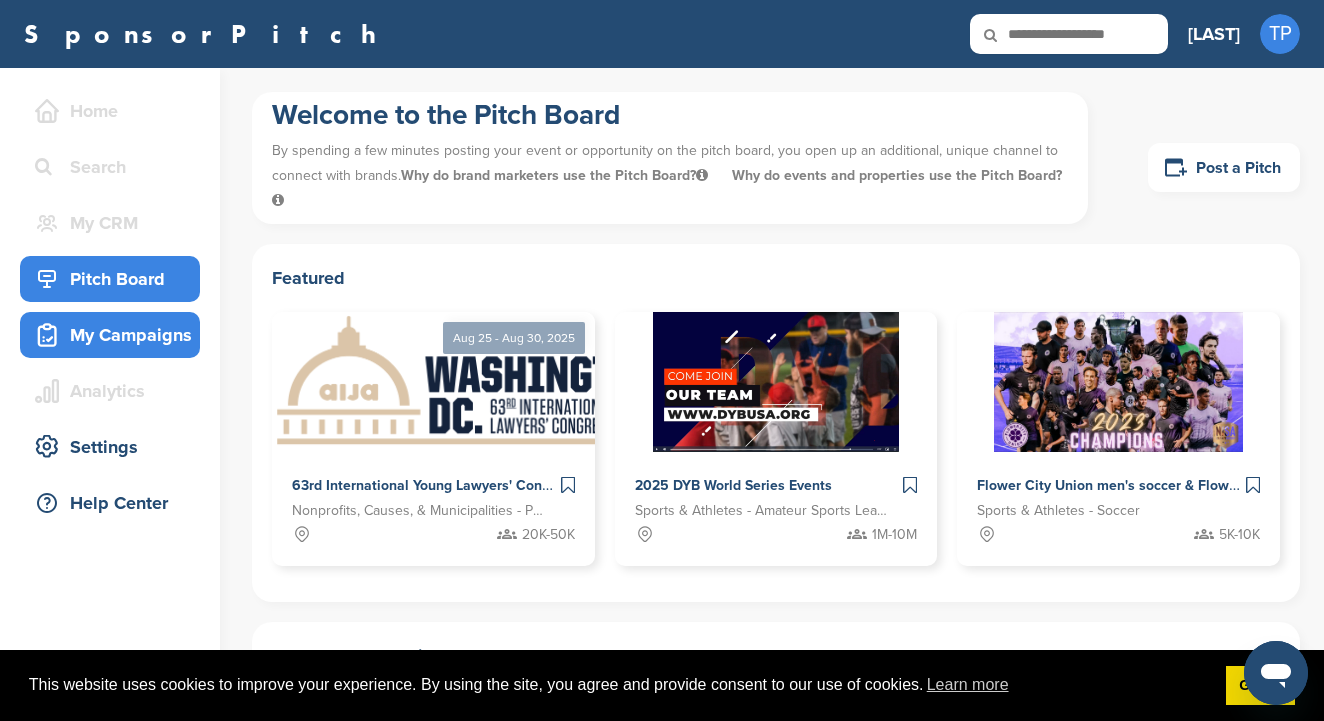 click on "My Campaigns" at bounding box center [115, 335] 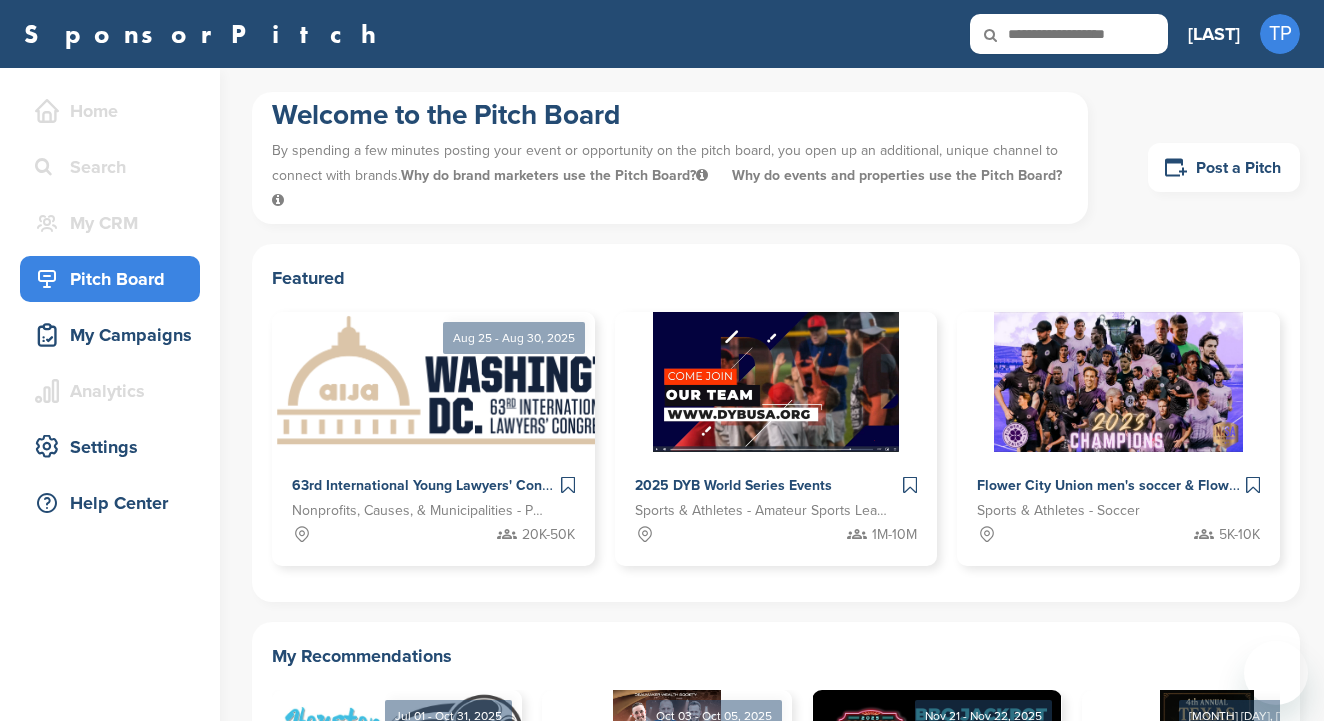 scroll, scrollTop: 0, scrollLeft: 0, axis: both 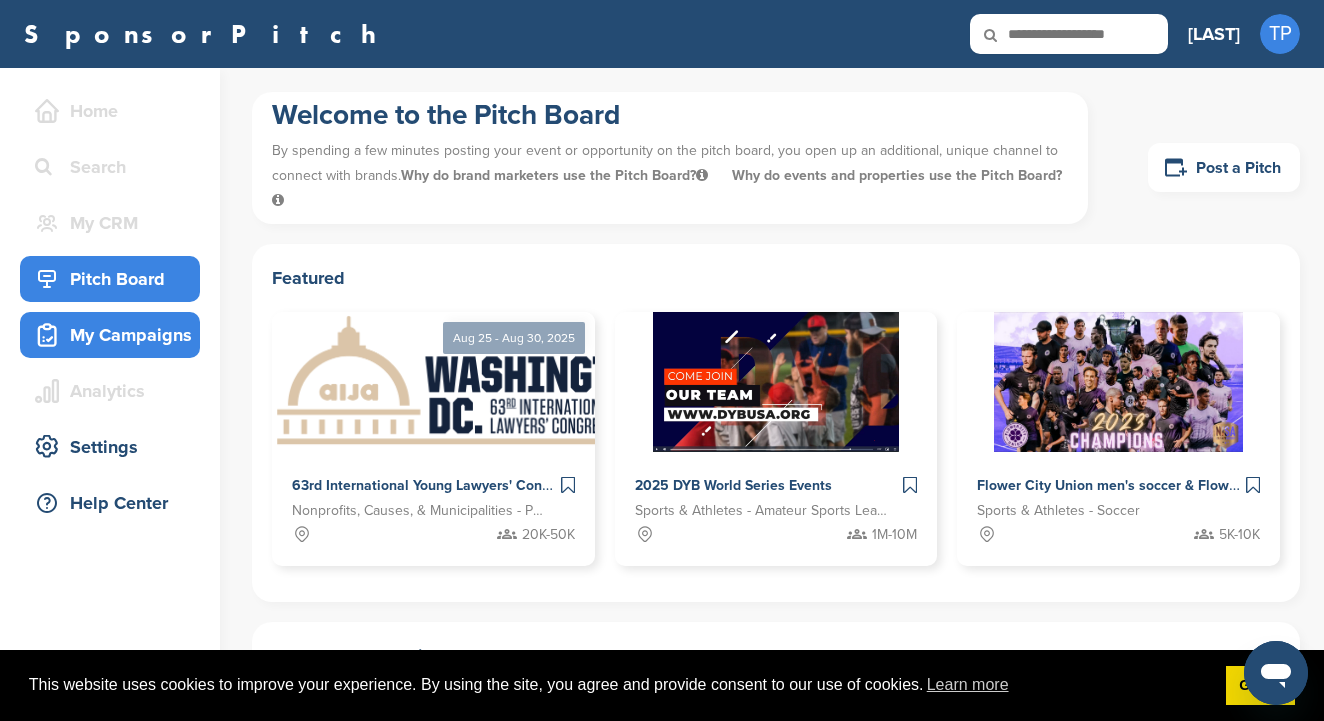 click on "My Campaigns" at bounding box center (115, 335) 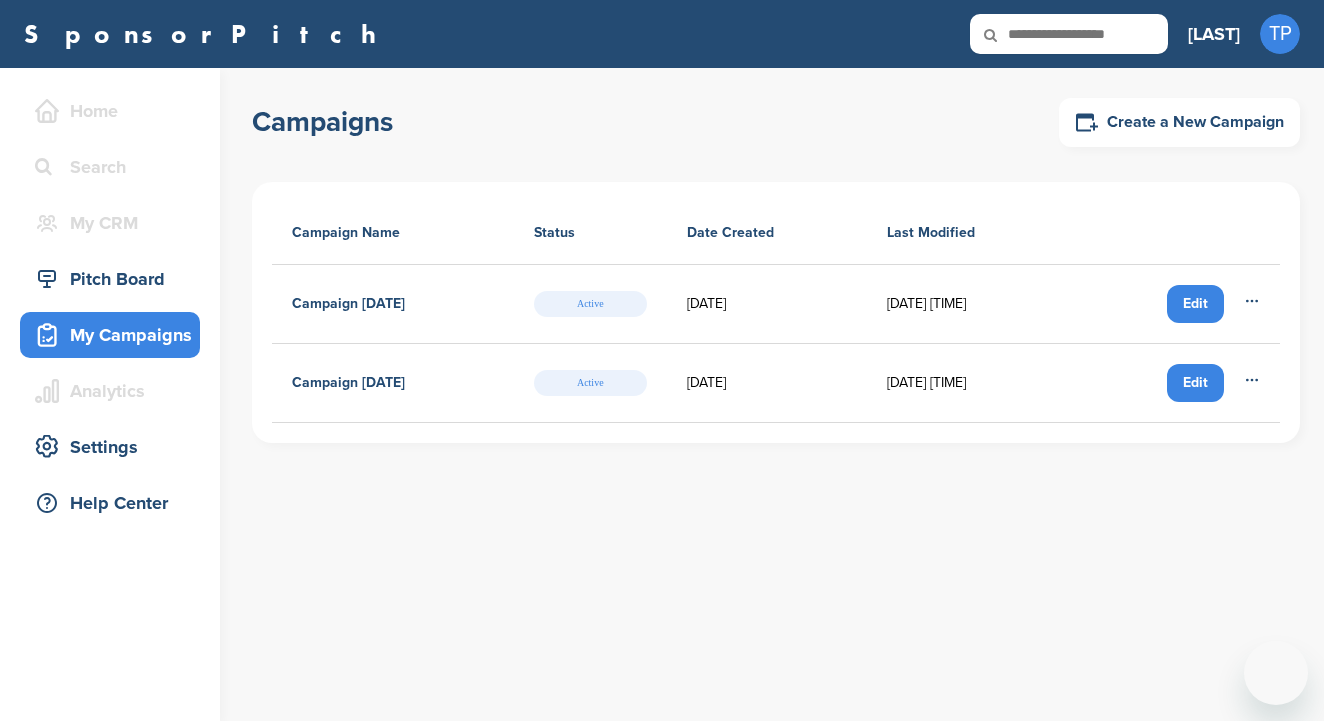 scroll, scrollTop: 0, scrollLeft: 0, axis: both 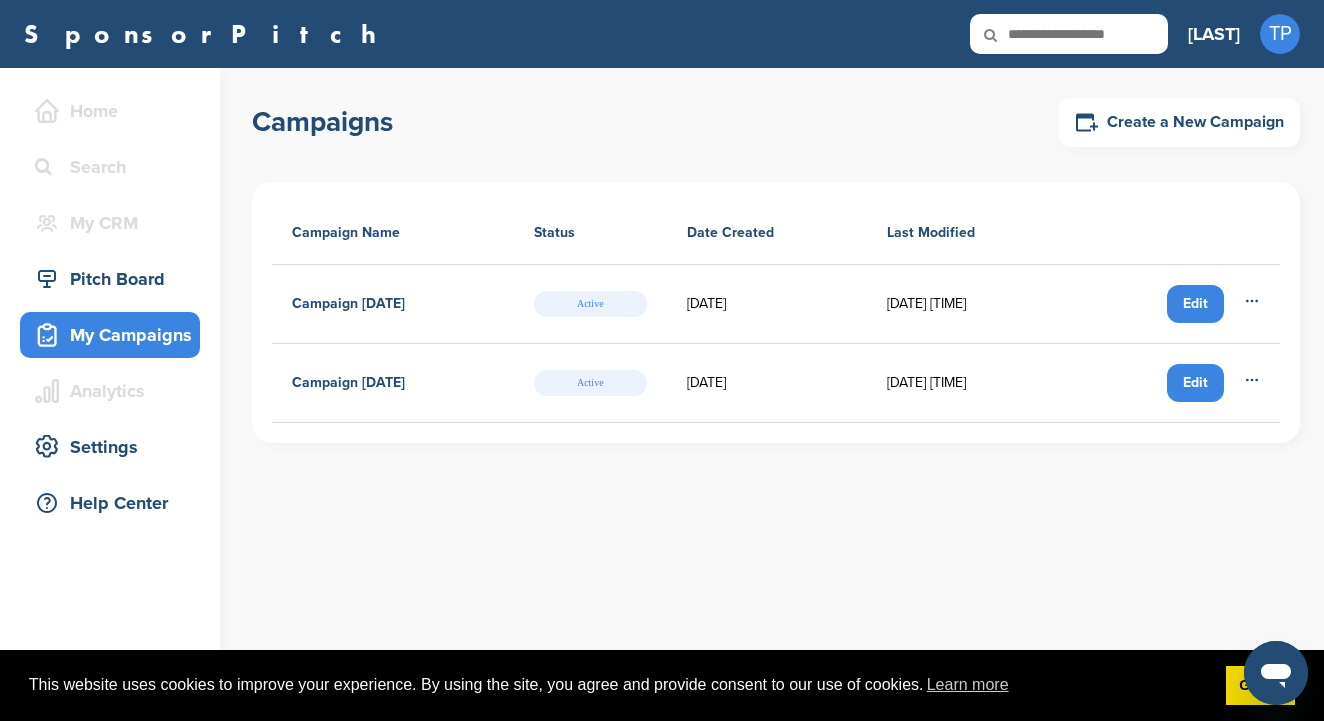click on "Edit" at bounding box center (1195, 304) 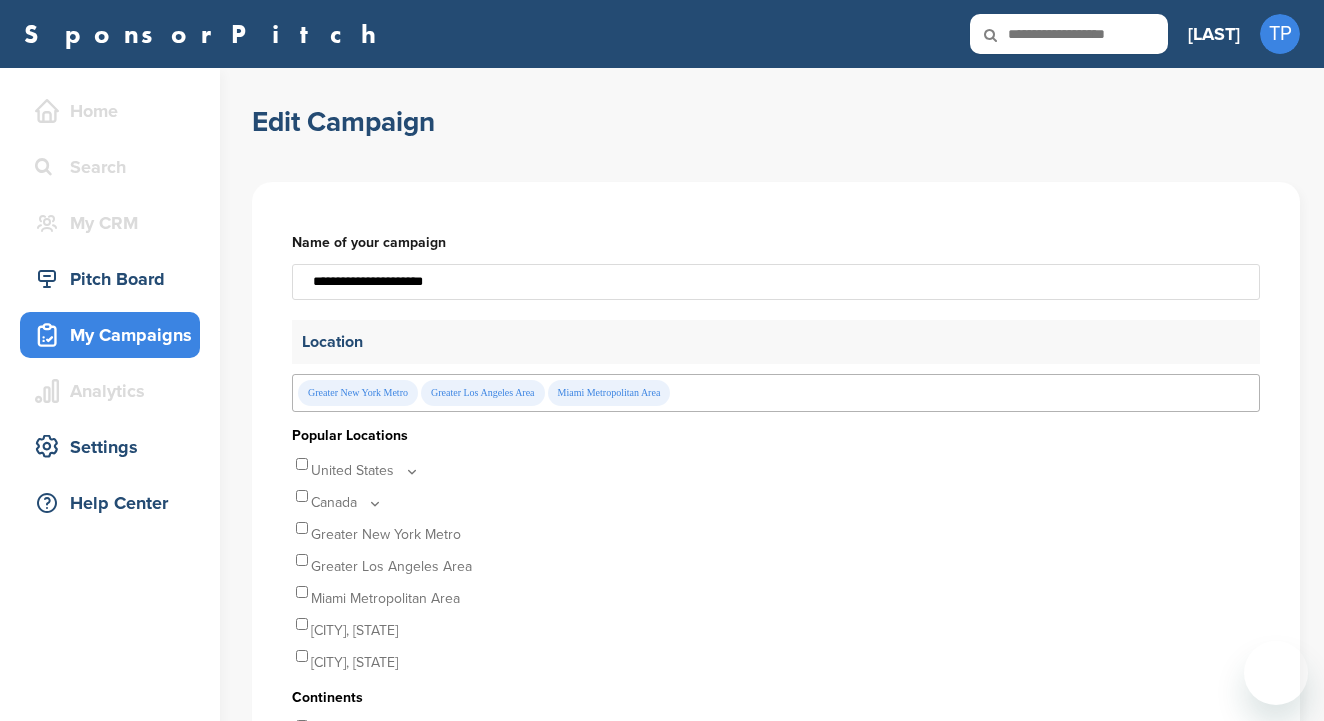 scroll, scrollTop: 0, scrollLeft: 0, axis: both 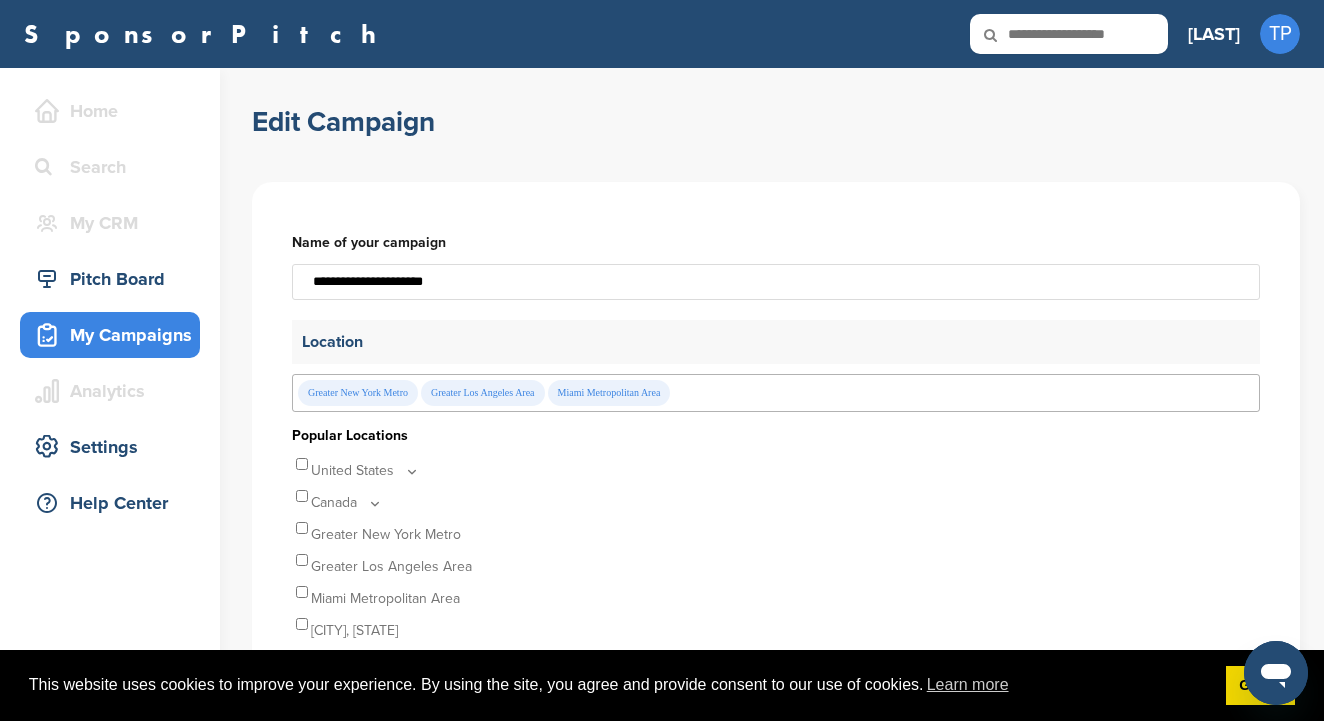 click on "My Campaigns" at bounding box center (115, 335) 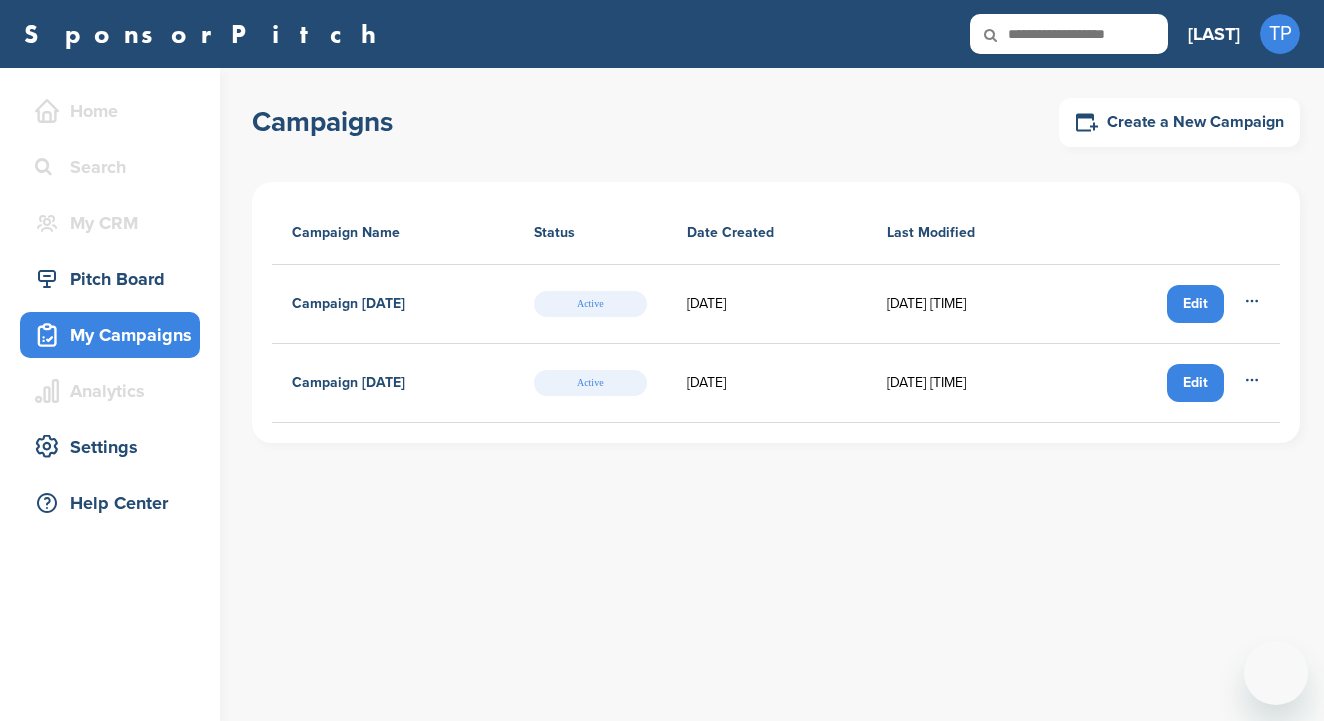 scroll, scrollTop: 0, scrollLeft: 0, axis: both 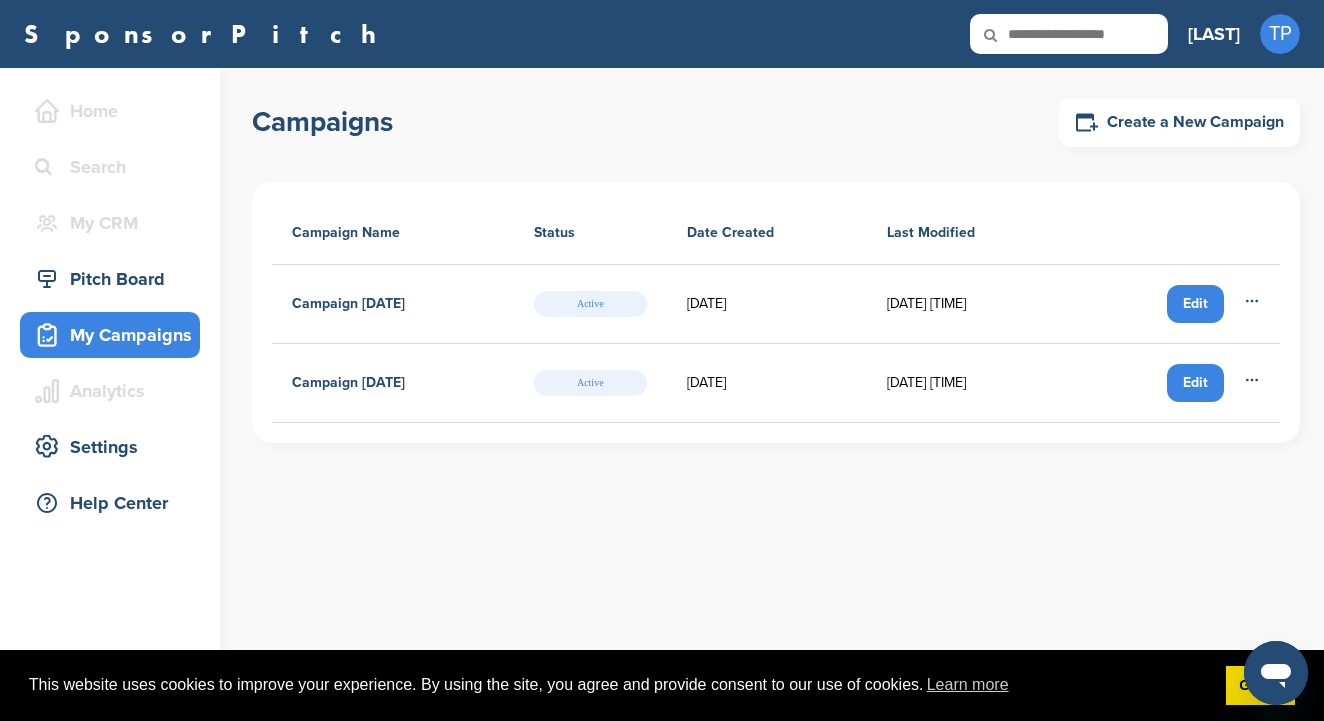 click 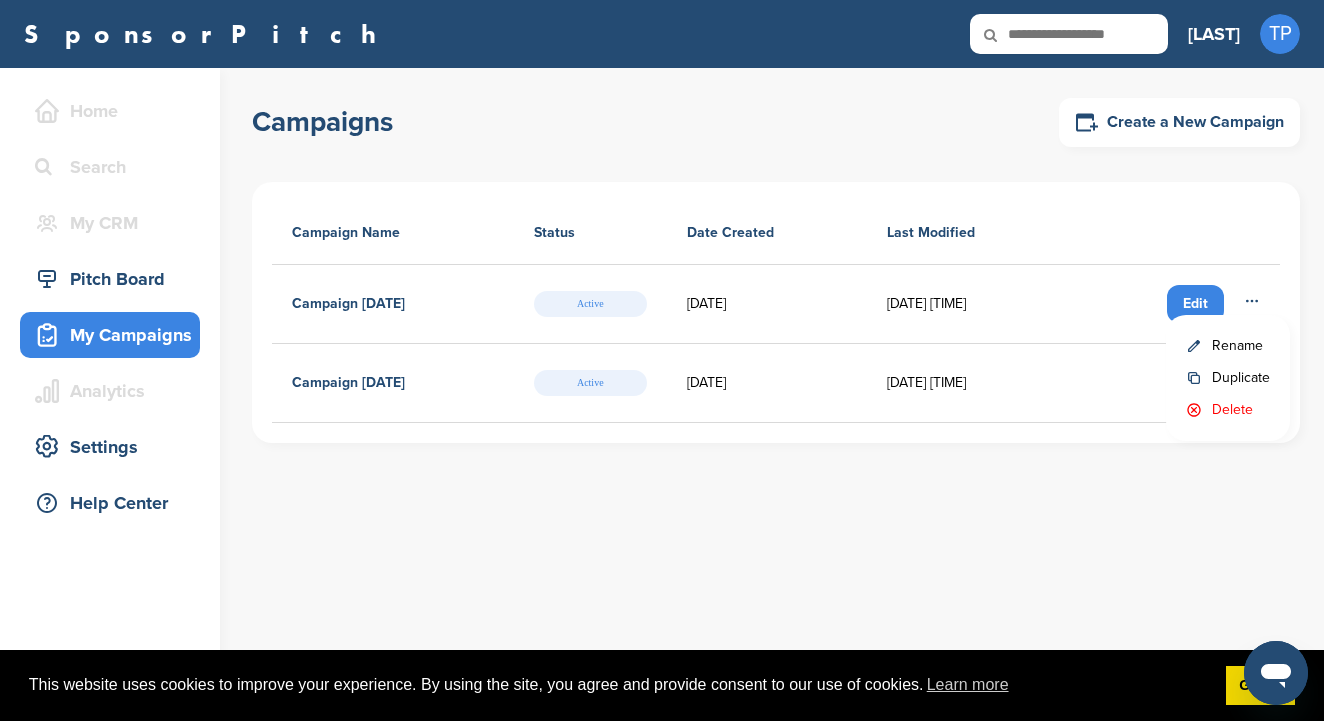 click on "Delete" at bounding box center (1228, 410) 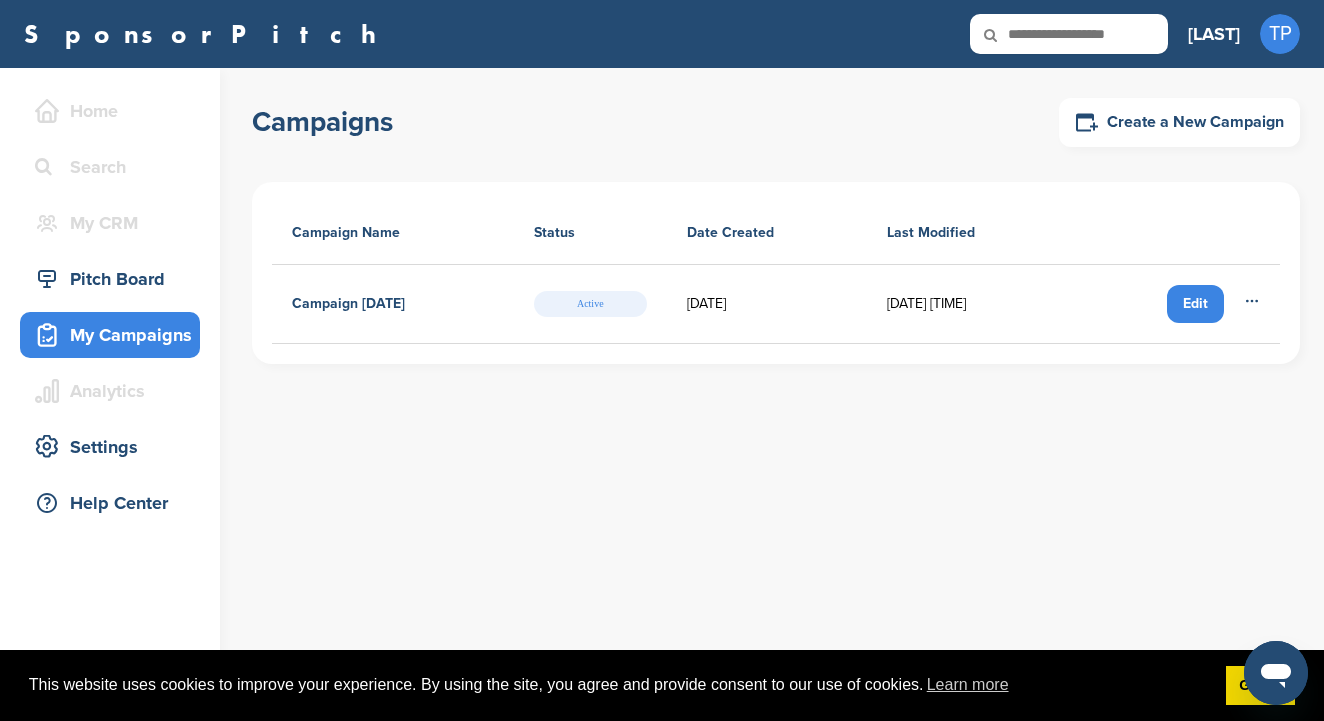 click 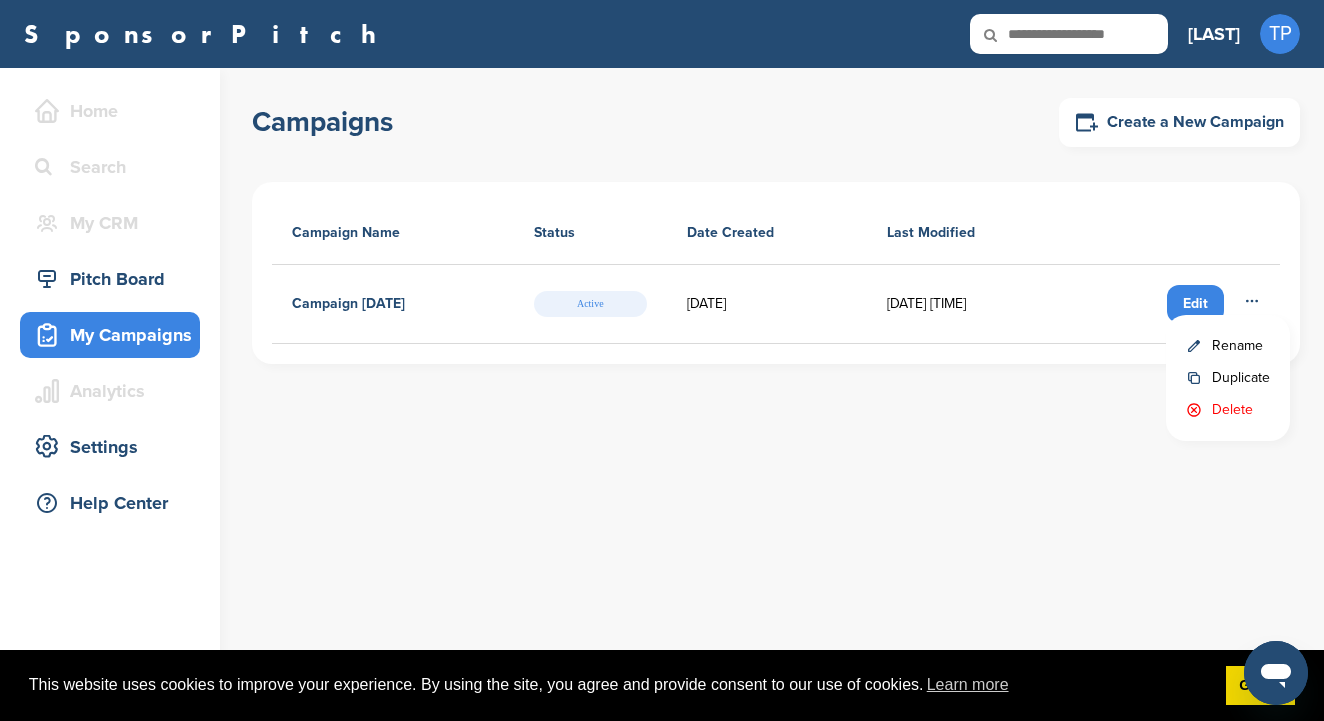 click on "Delete" at bounding box center [1228, 410] 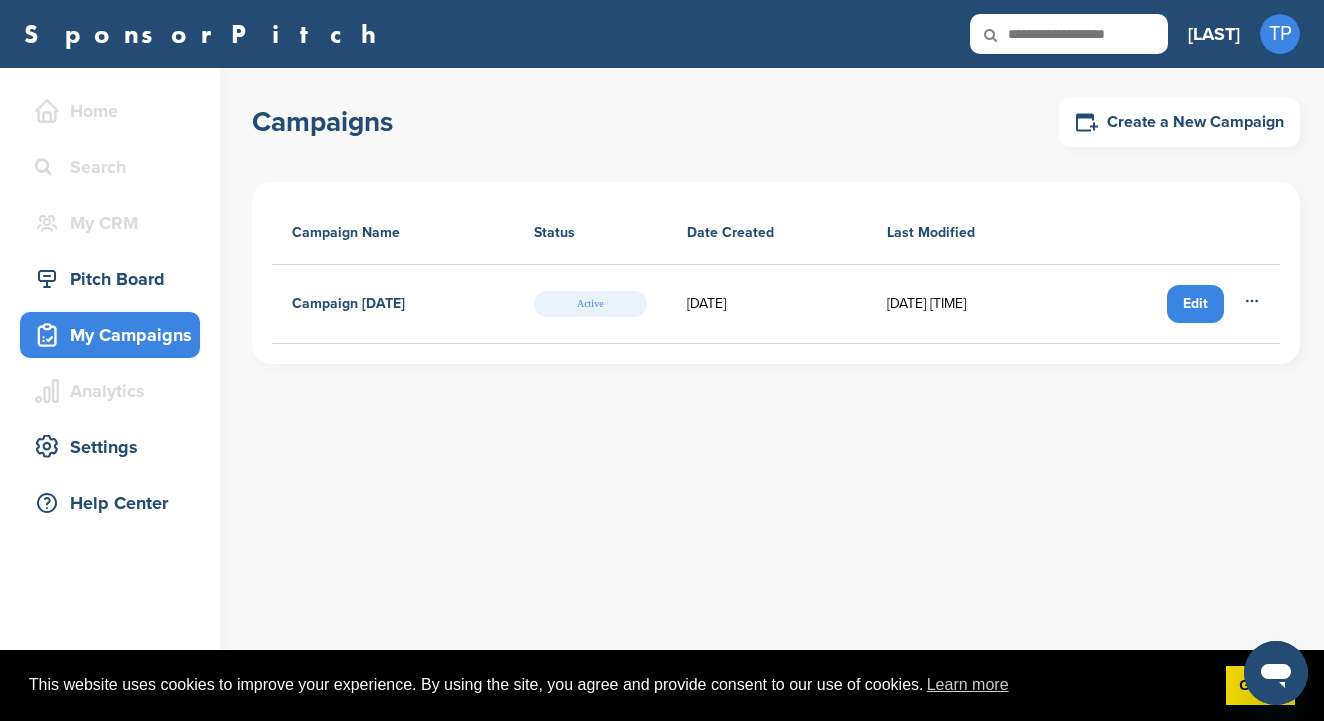 click 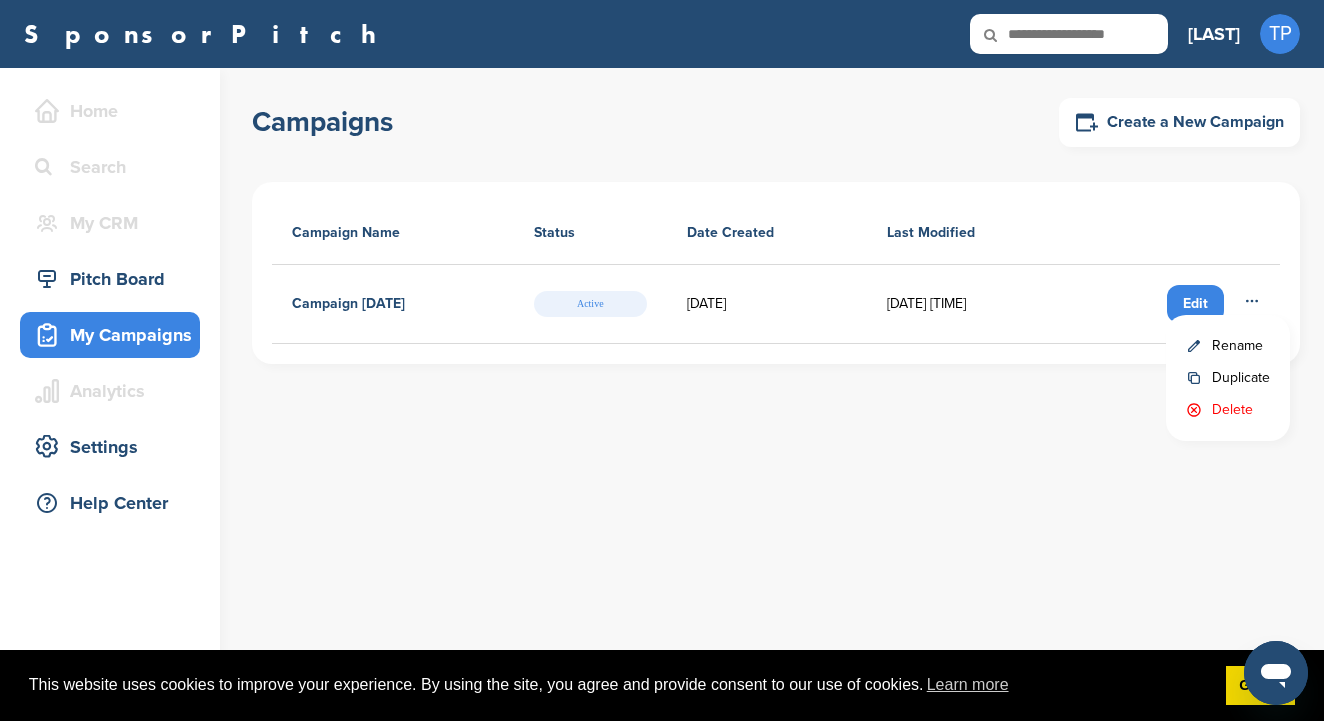 click on "Delete" at bounding box center [1228, 410] 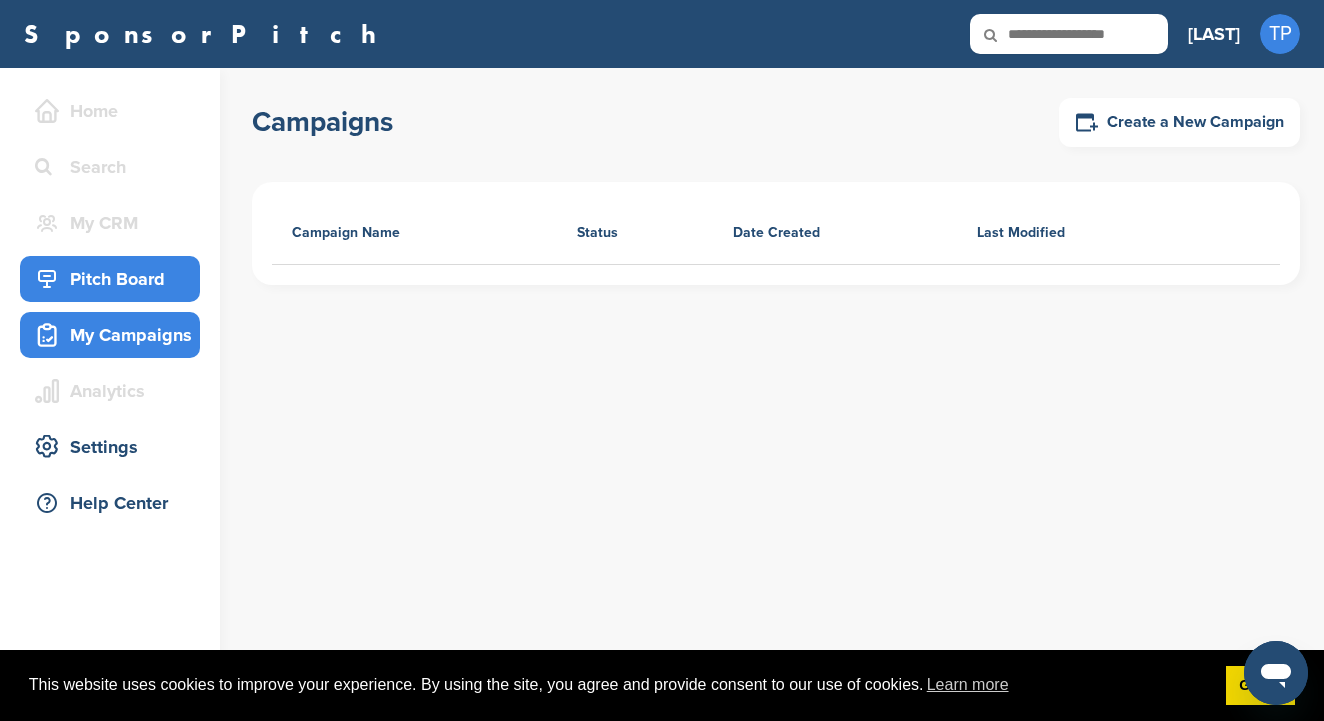 click on "Pitch Board" at bounding box center (115, 279) 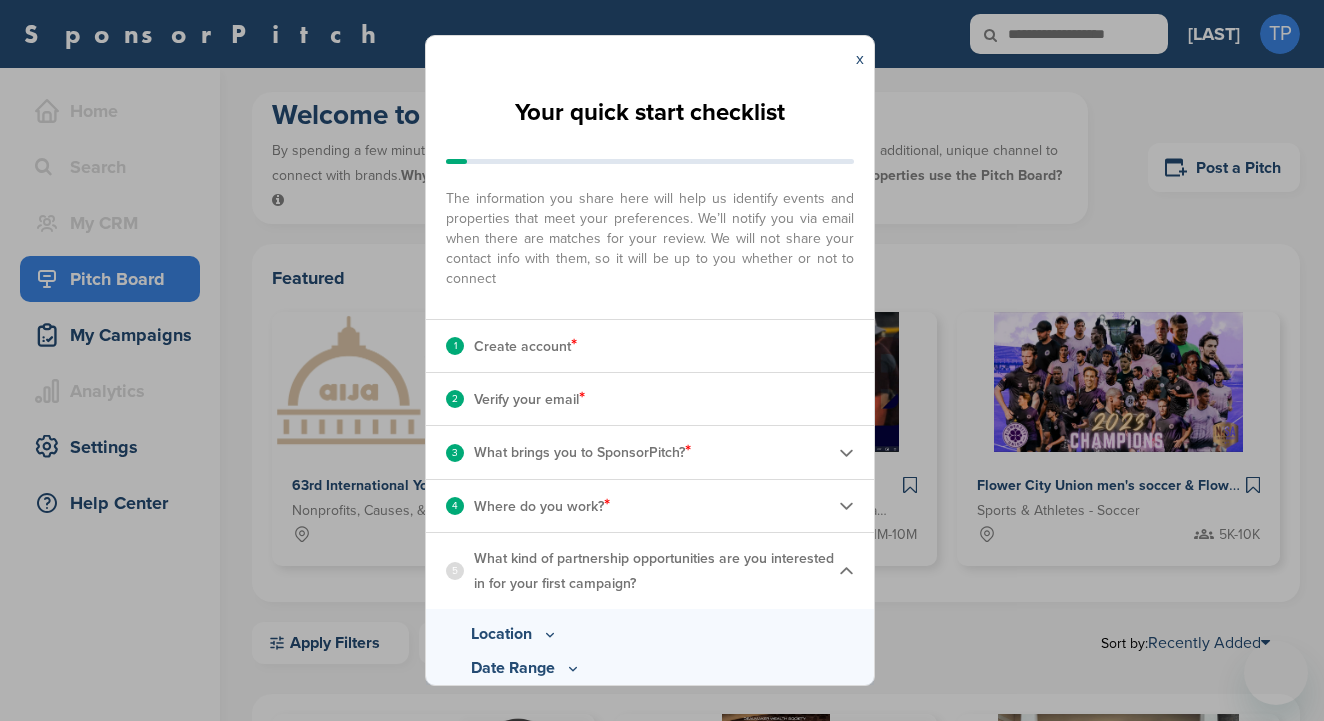 scroll, scrollTop: 0, scrollLeft: 0, axis: both 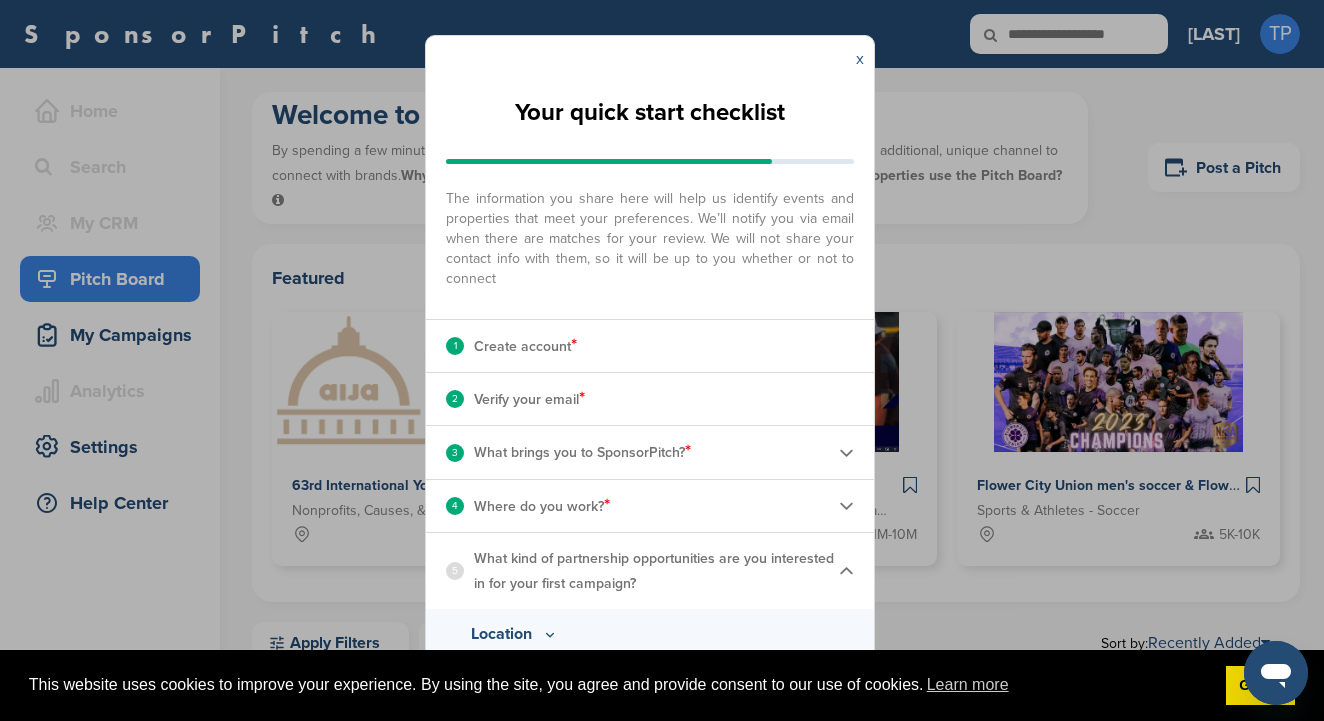 click on "x" at bounding box center (860, 59) 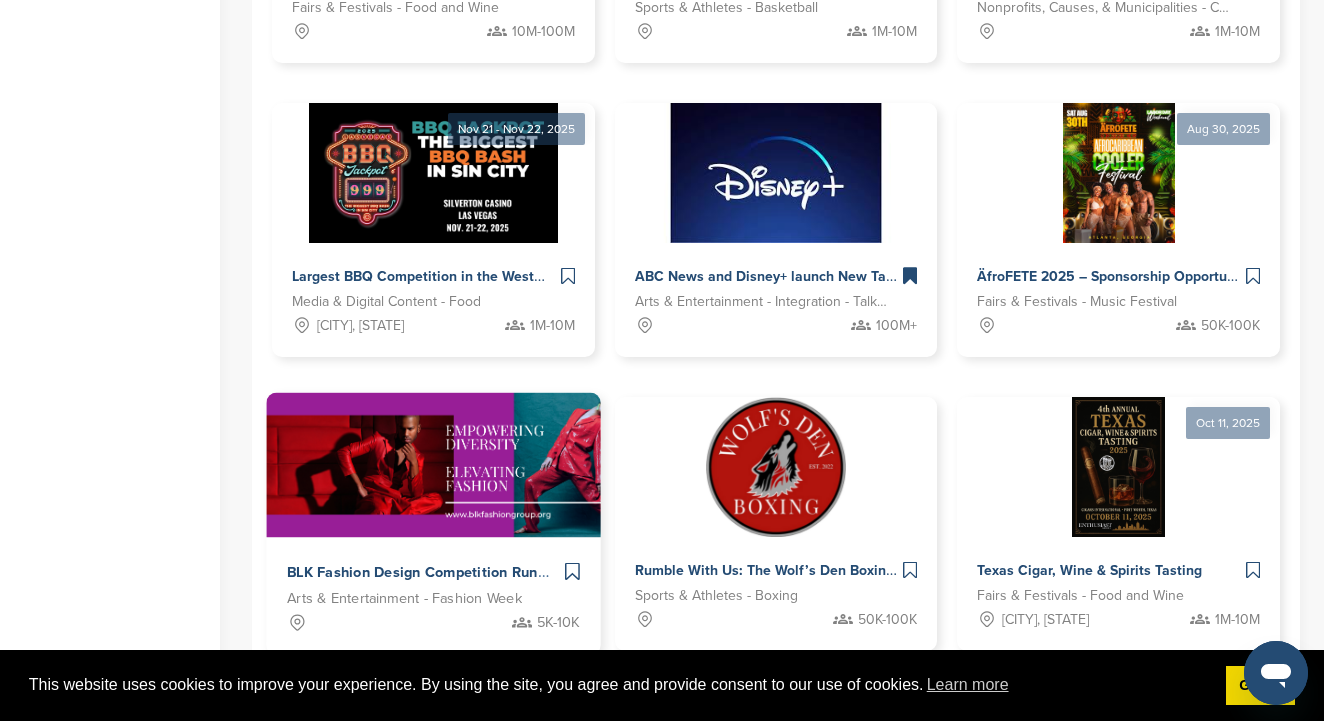 scroll, scrollTop: 1183, scrollLeft: 0, axis: vertical 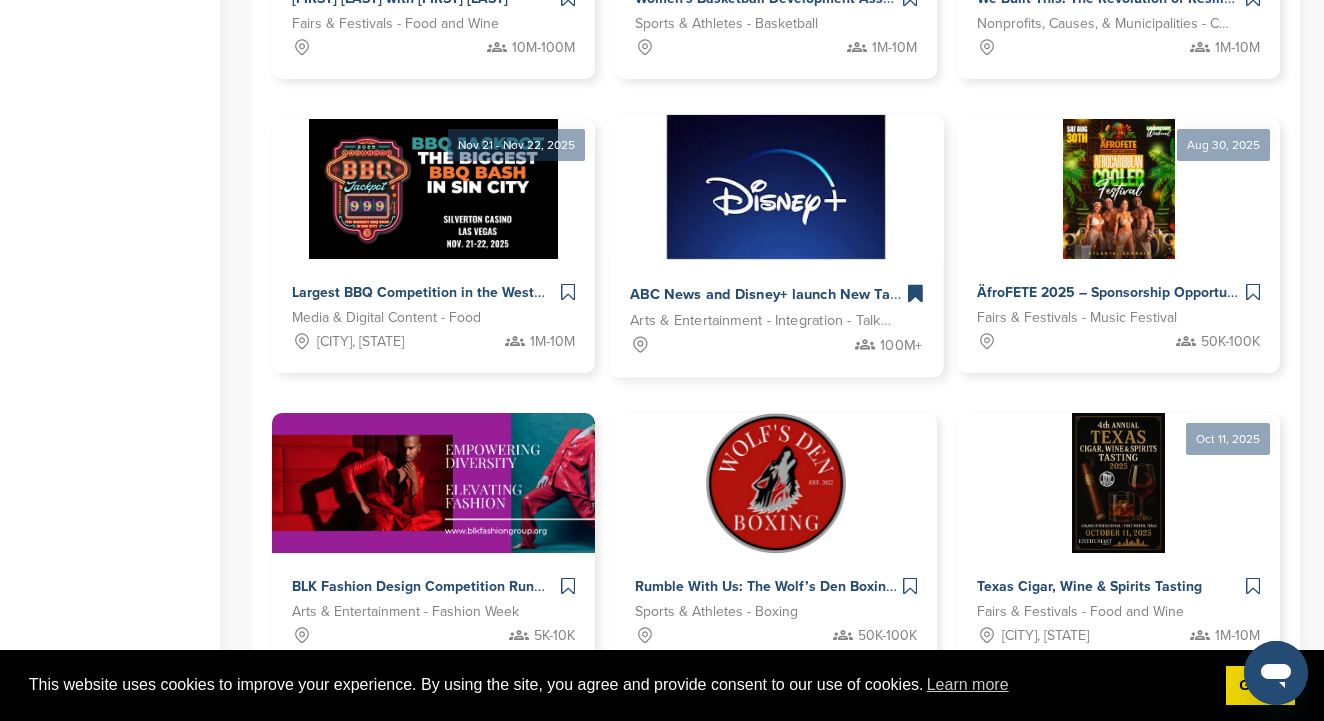 click at bounding box center [776, 186] 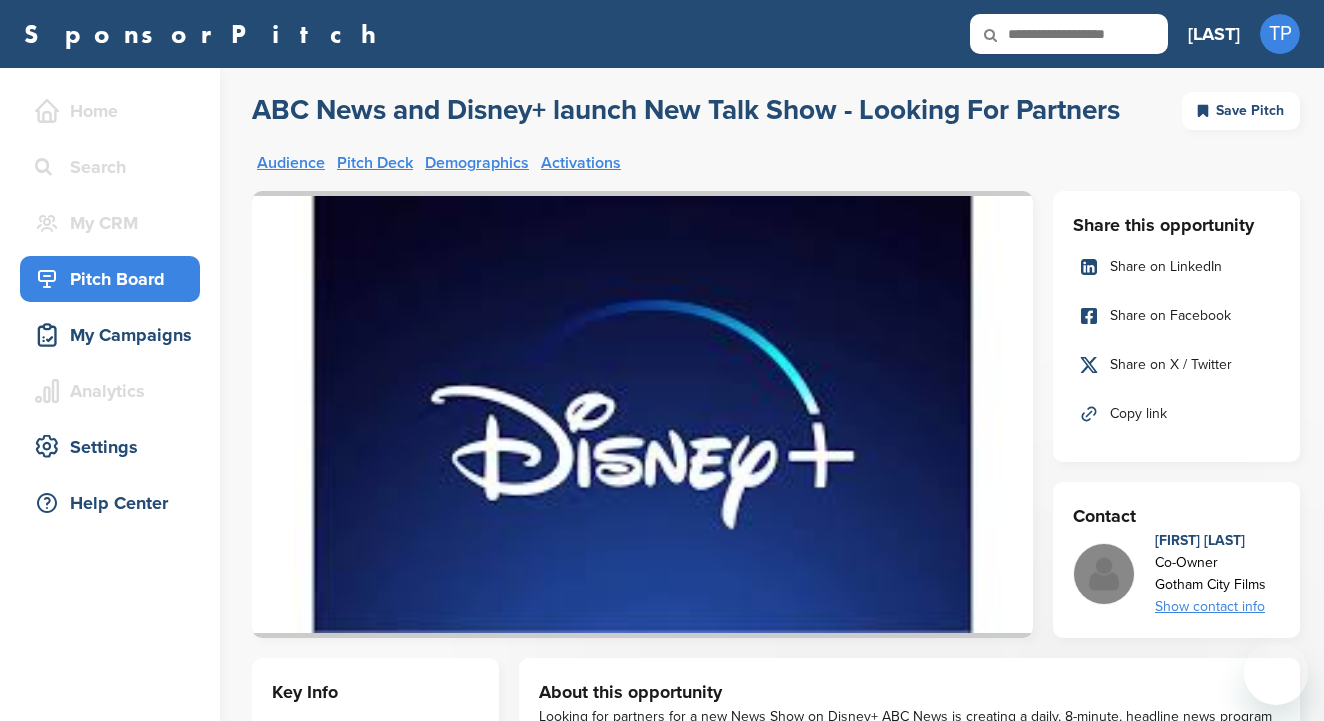 scroll, scrollTop: 0, scrollLeft: 0, axis: both 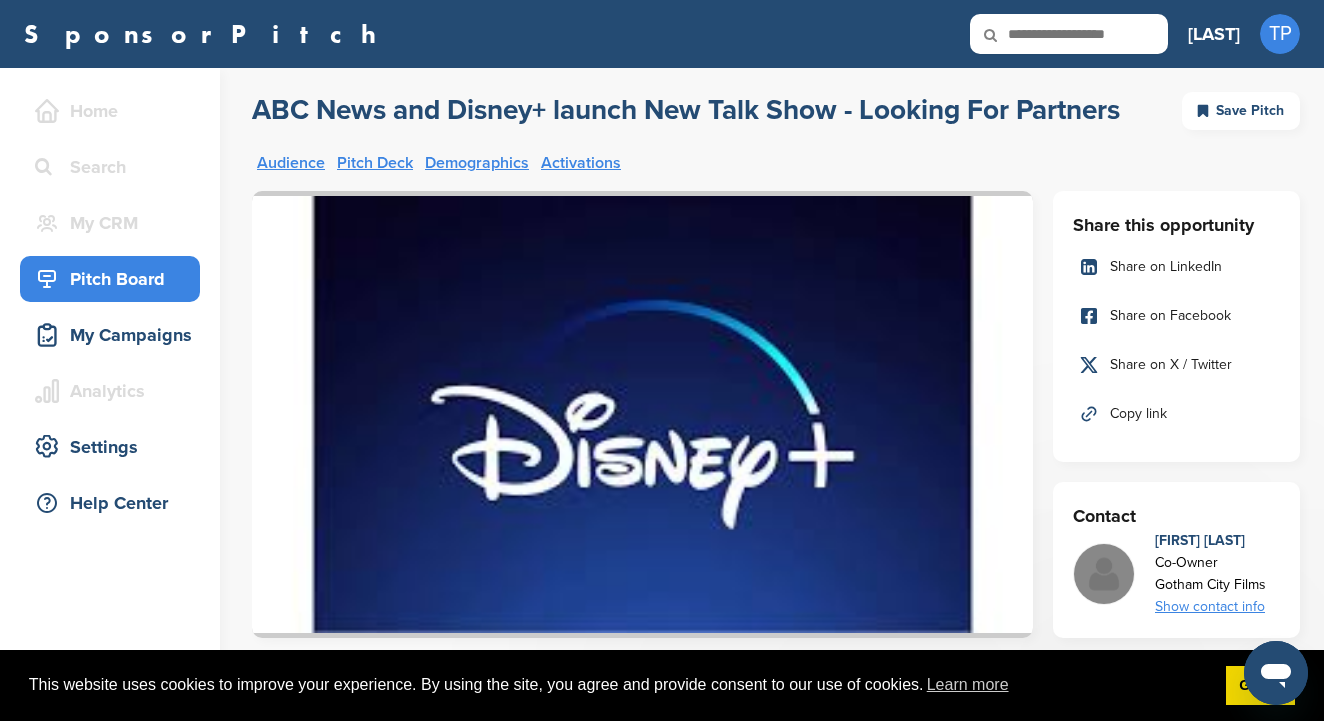 click on "Audience
Pitch Deck
Demographics
Activations" at bounding box center [776, 170] 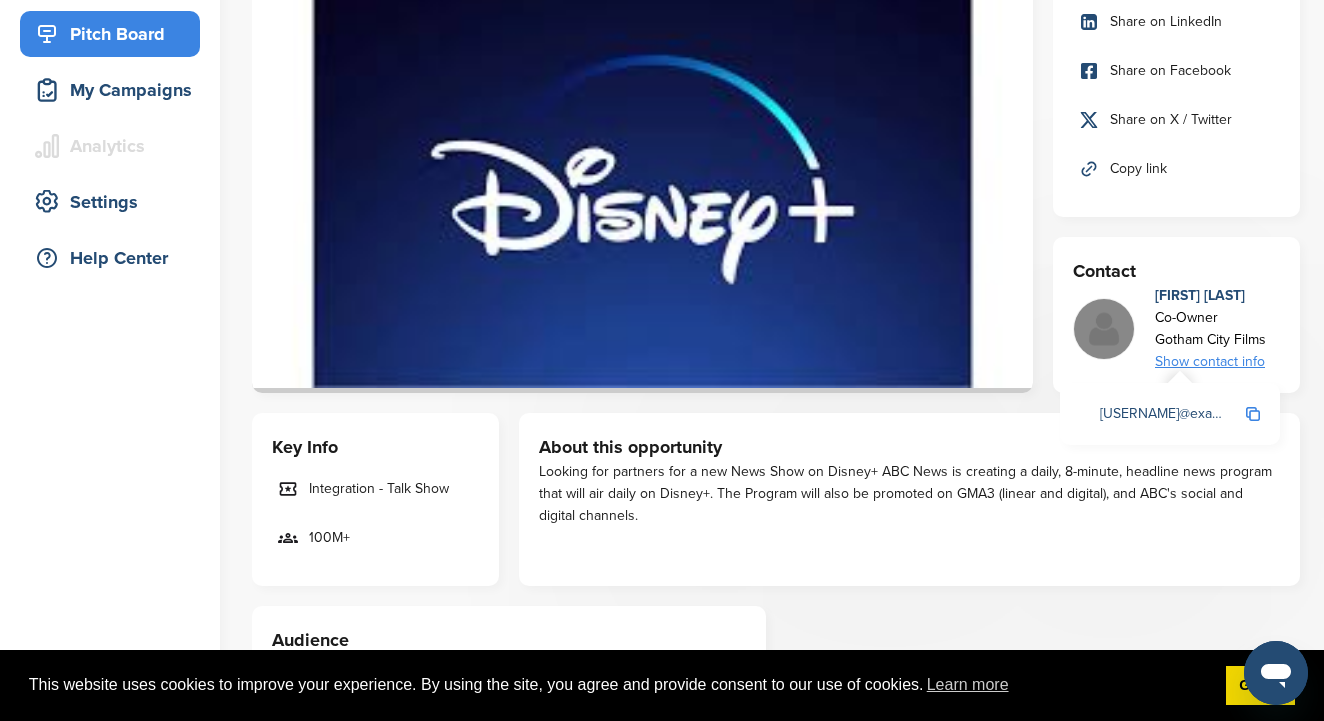 scroll, scrollTop: 258, scrollLeft: 0, axis: vertical 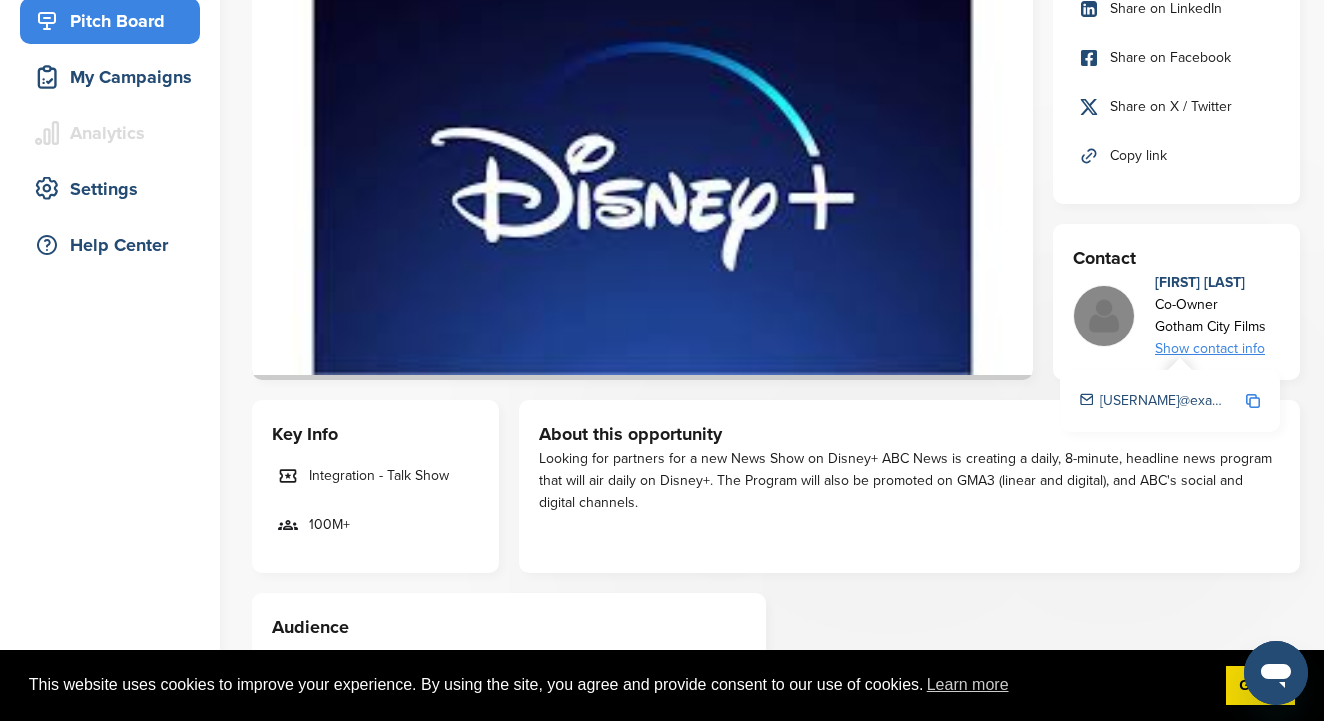 click on "bethbeasley@gothamcityfilms.com" at bounding box center (1155, 401) 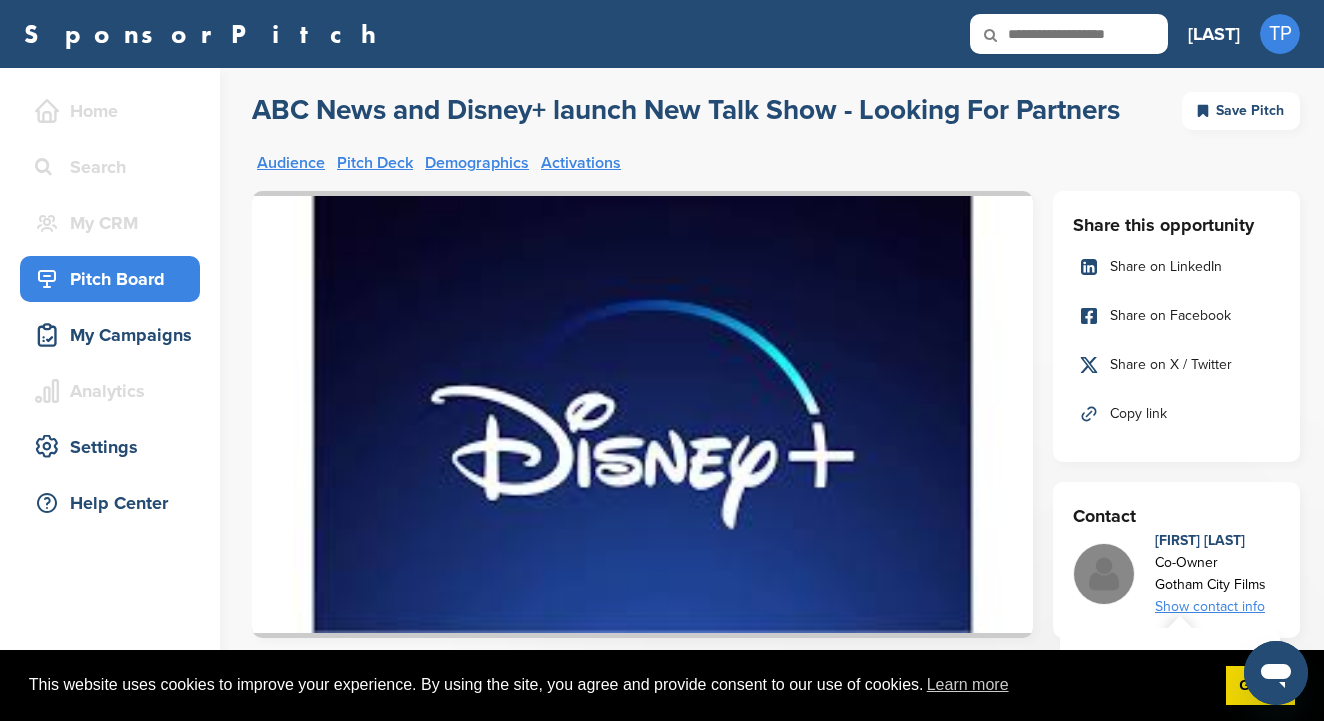 scroll, scrollTop: 0, scrollLeft: 0, axis: both 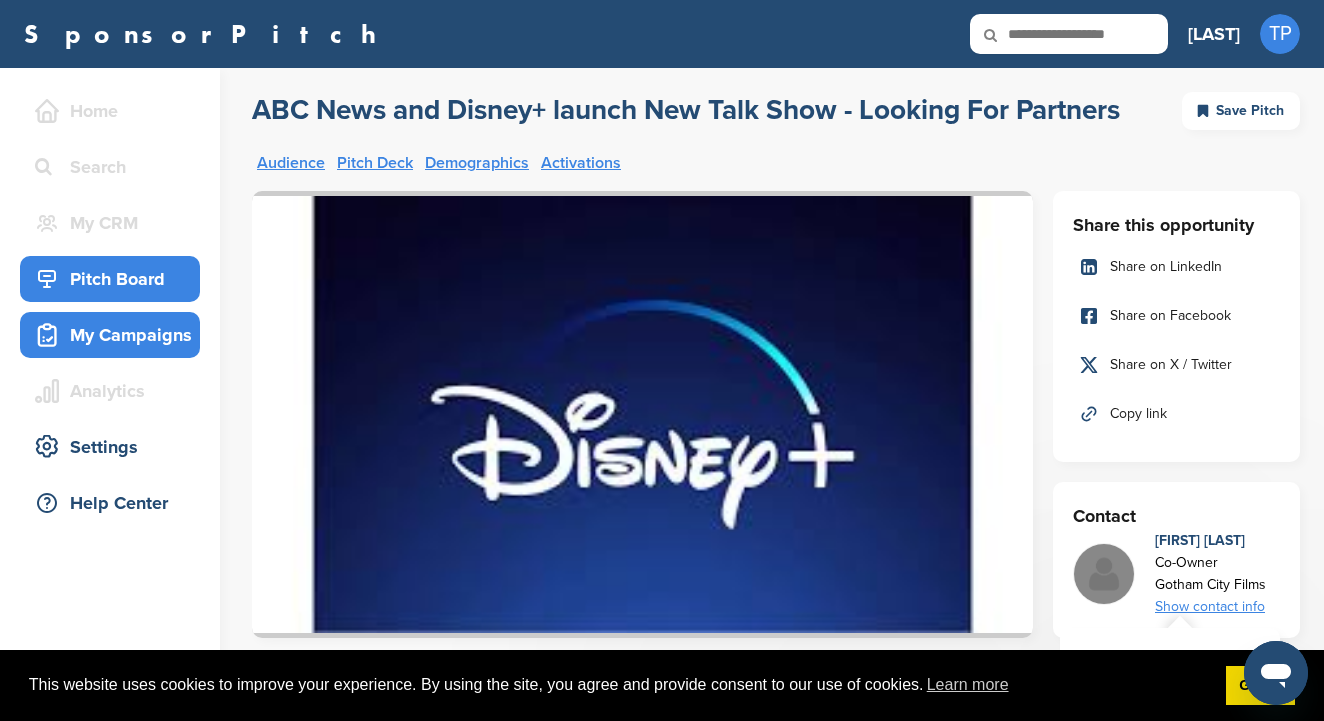 click on "My Campaigns" at bounding box center (115, 335) 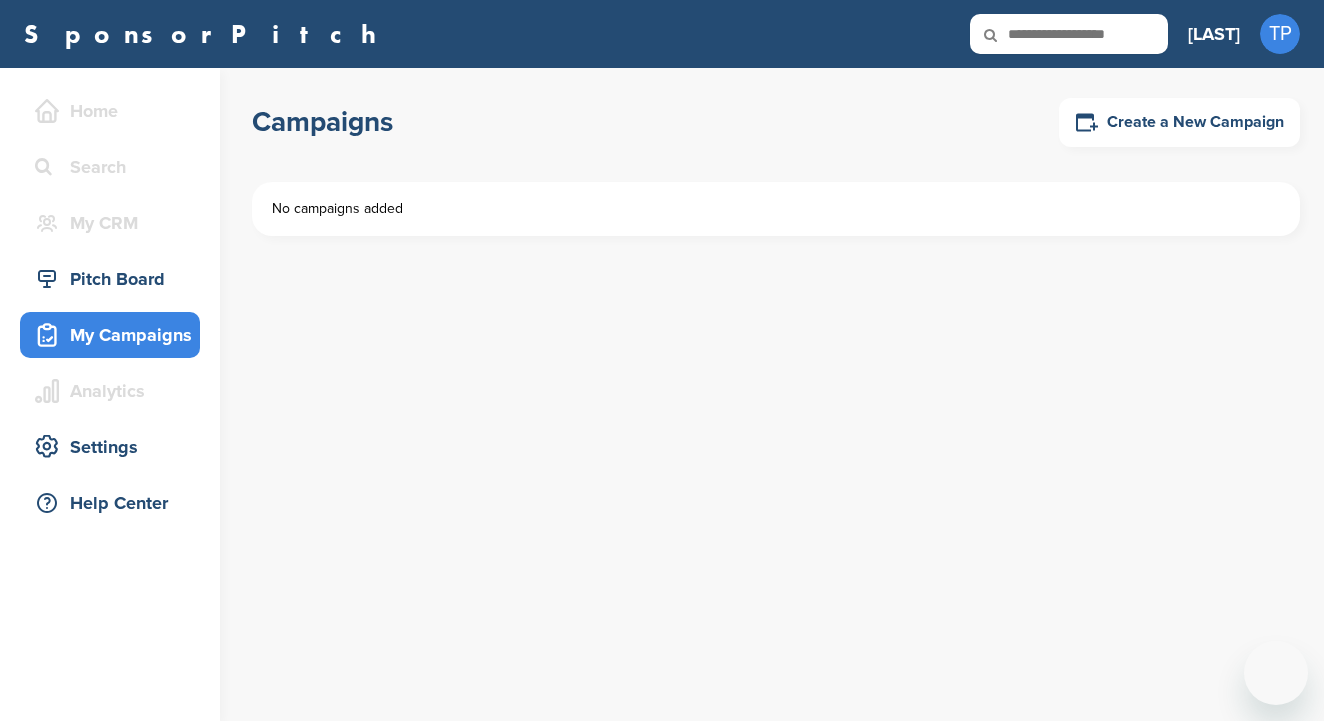 scroll, scrollTop: 0, scrollLeft: 0, axis: both 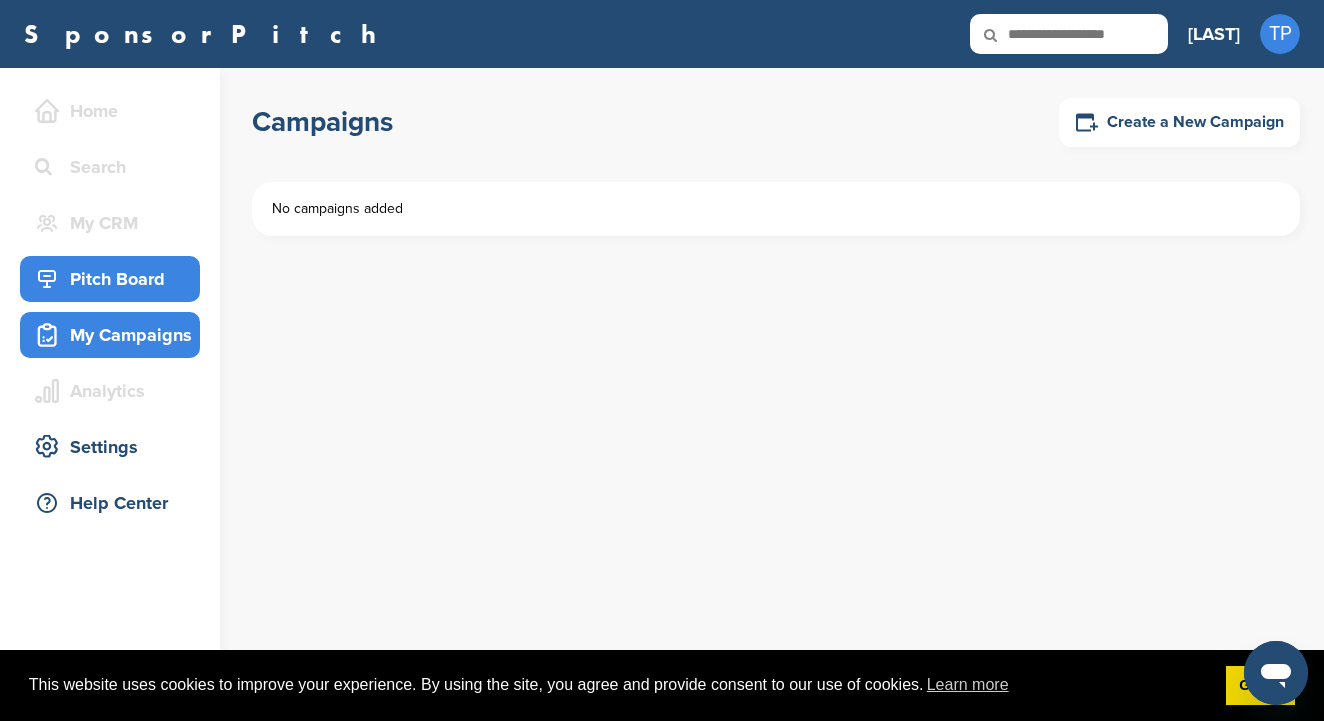 click on "Pitch Board" at bounding box center (115, 279) 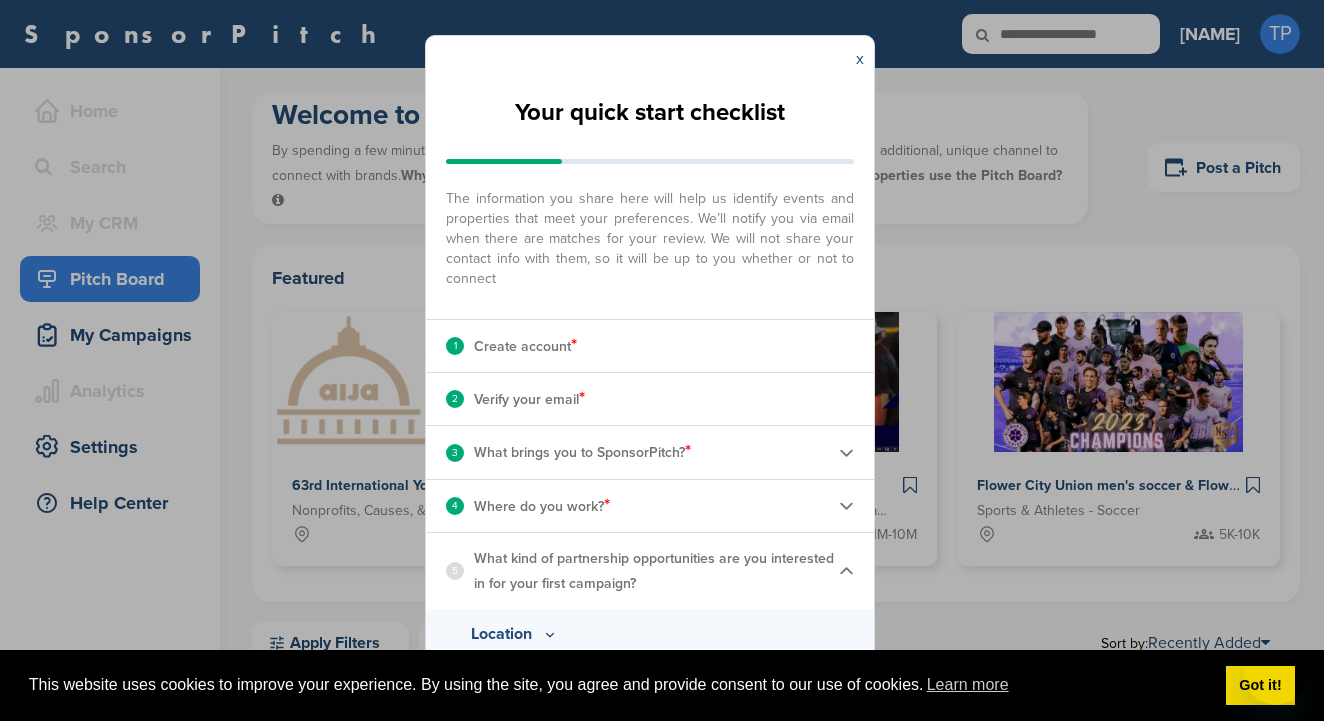 scroll, scrollTop: 0, scrollLeft: 0, axis: both 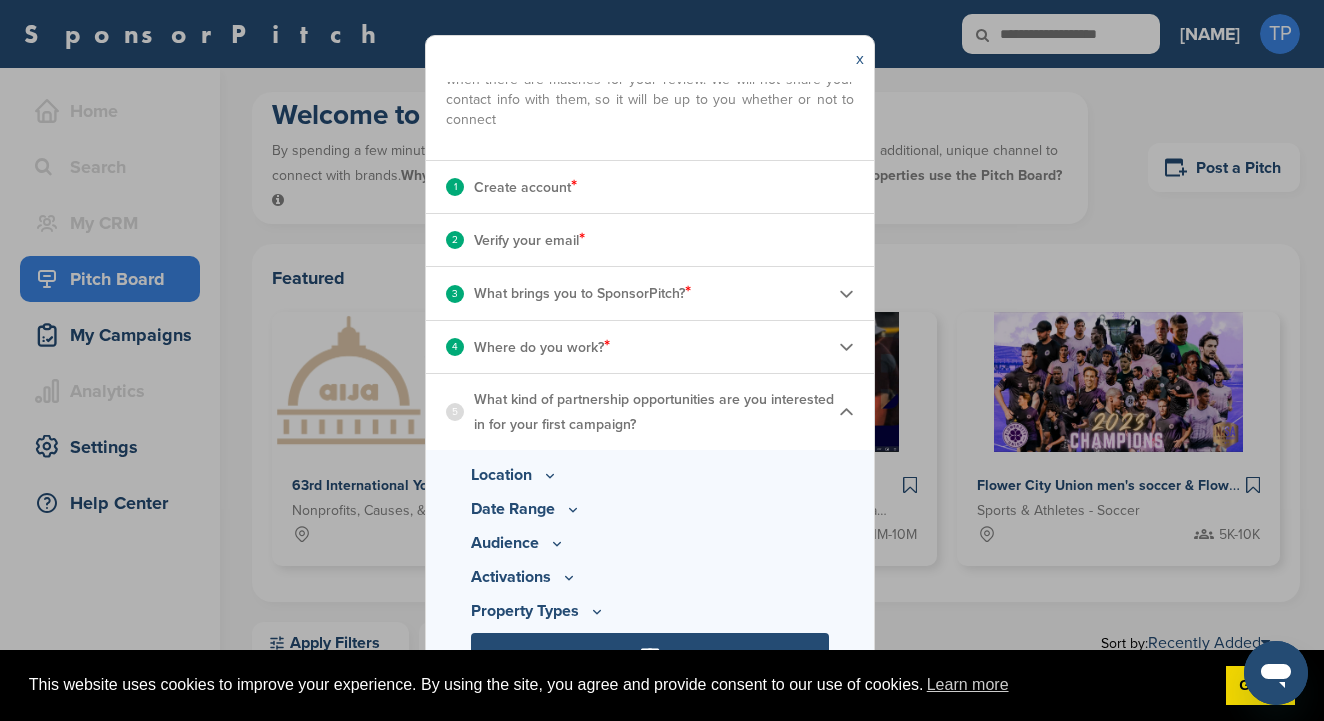 click on "x" at bounding box center [860, 59] 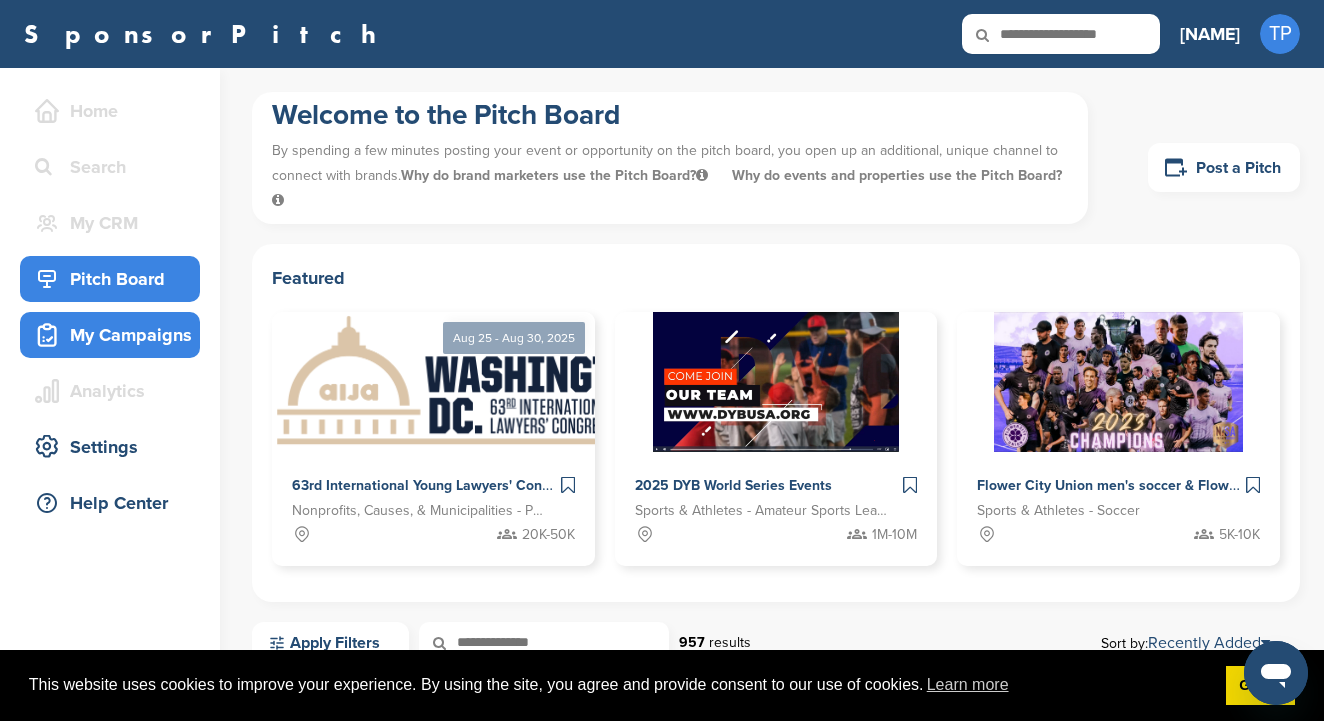 click on "My Campaigns" at bounding box center [115, 335] 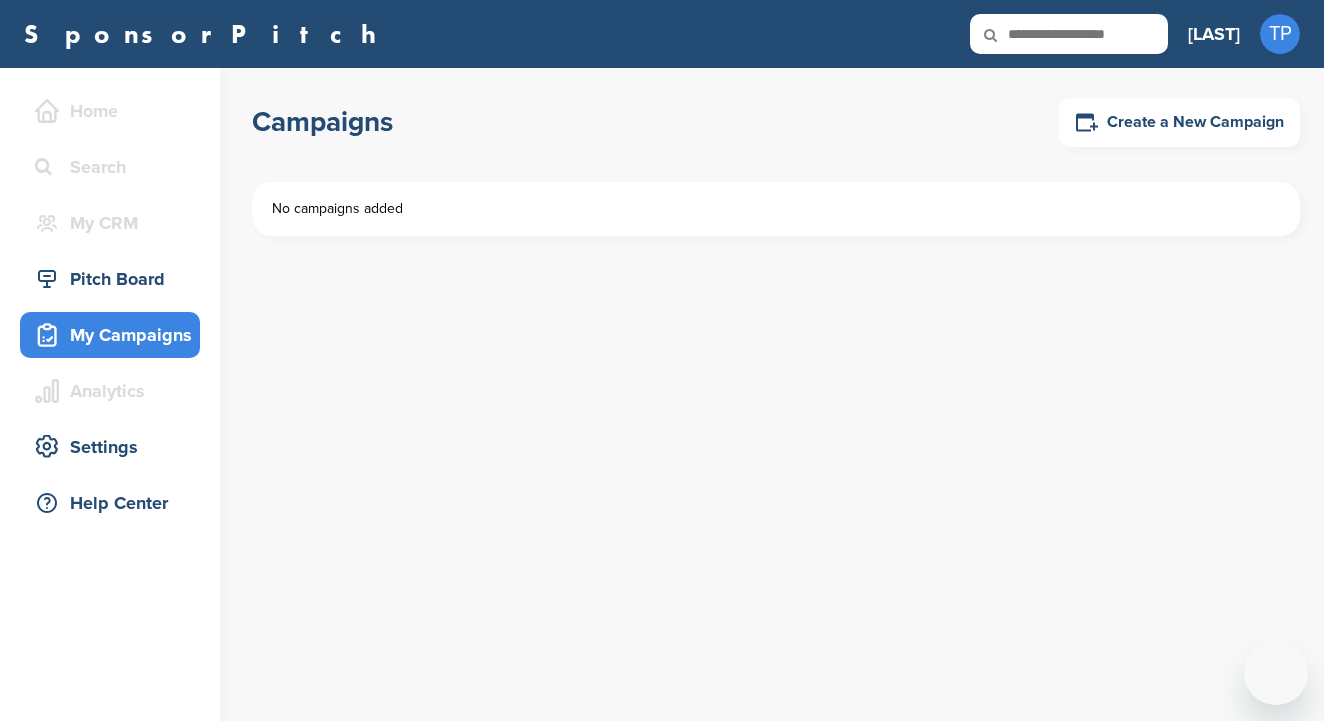 scroll, scrollTop: 0, scrollLeft: 0, axis: both 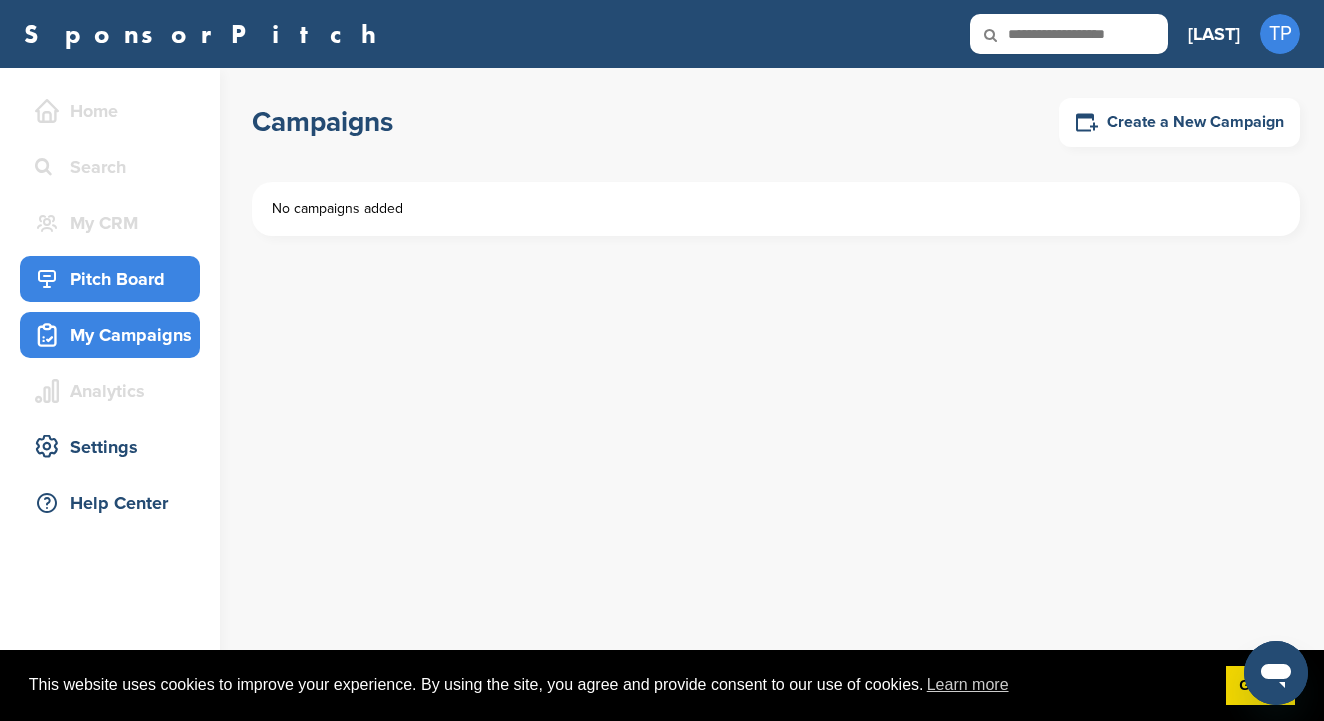 click on "Pitch Board" at bounding box center [115, 279] 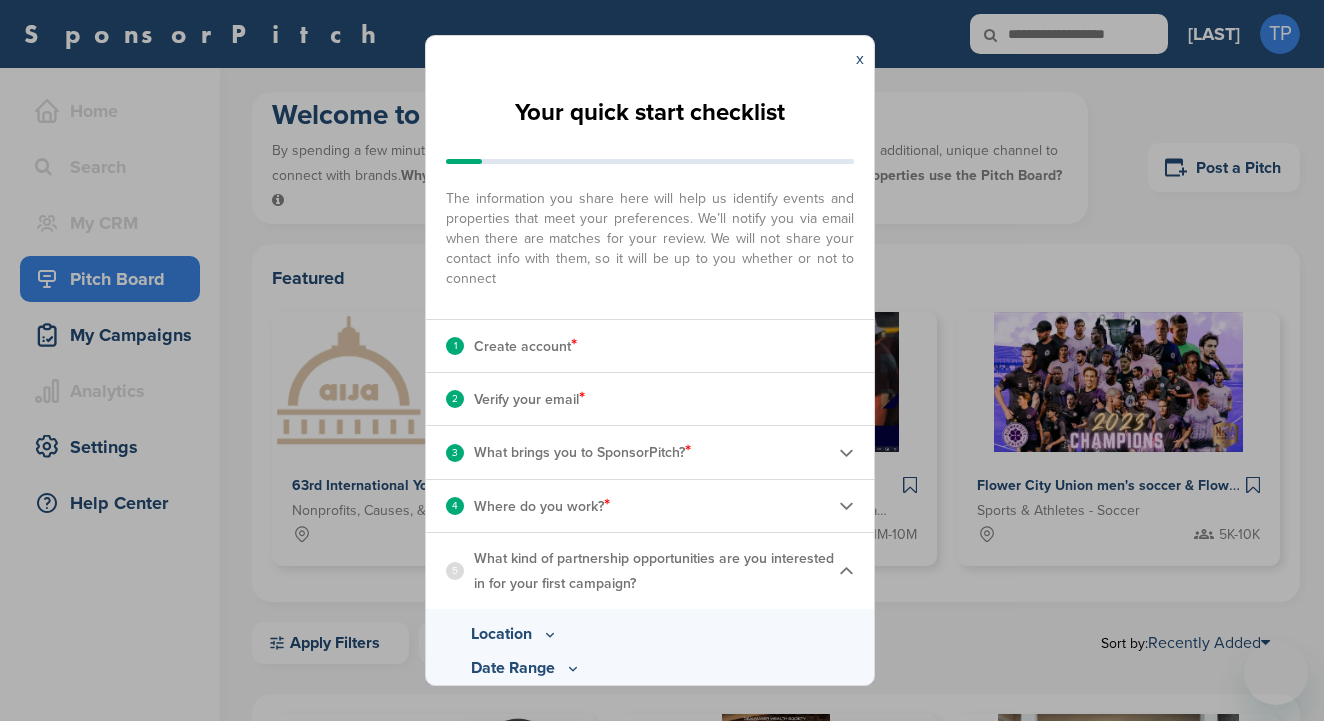 scroll, scrollTop: 0, scrollLeft: 0, axis: both 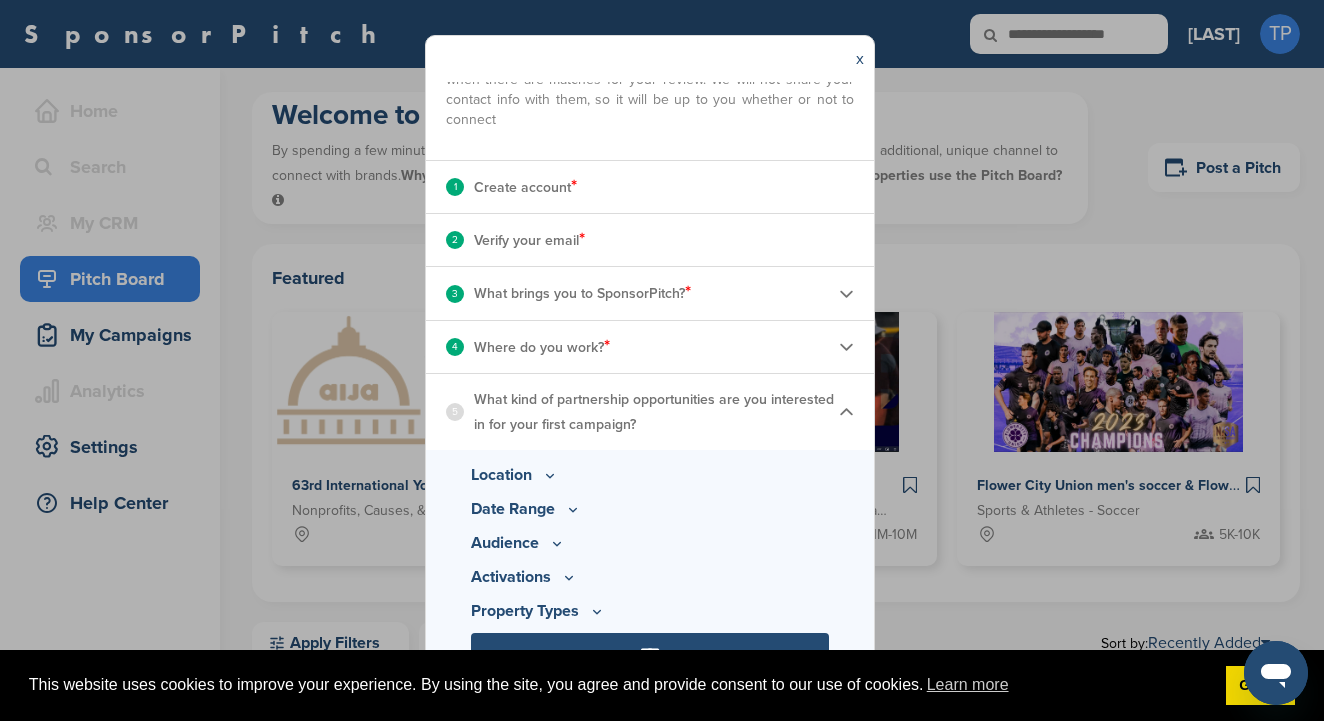 click 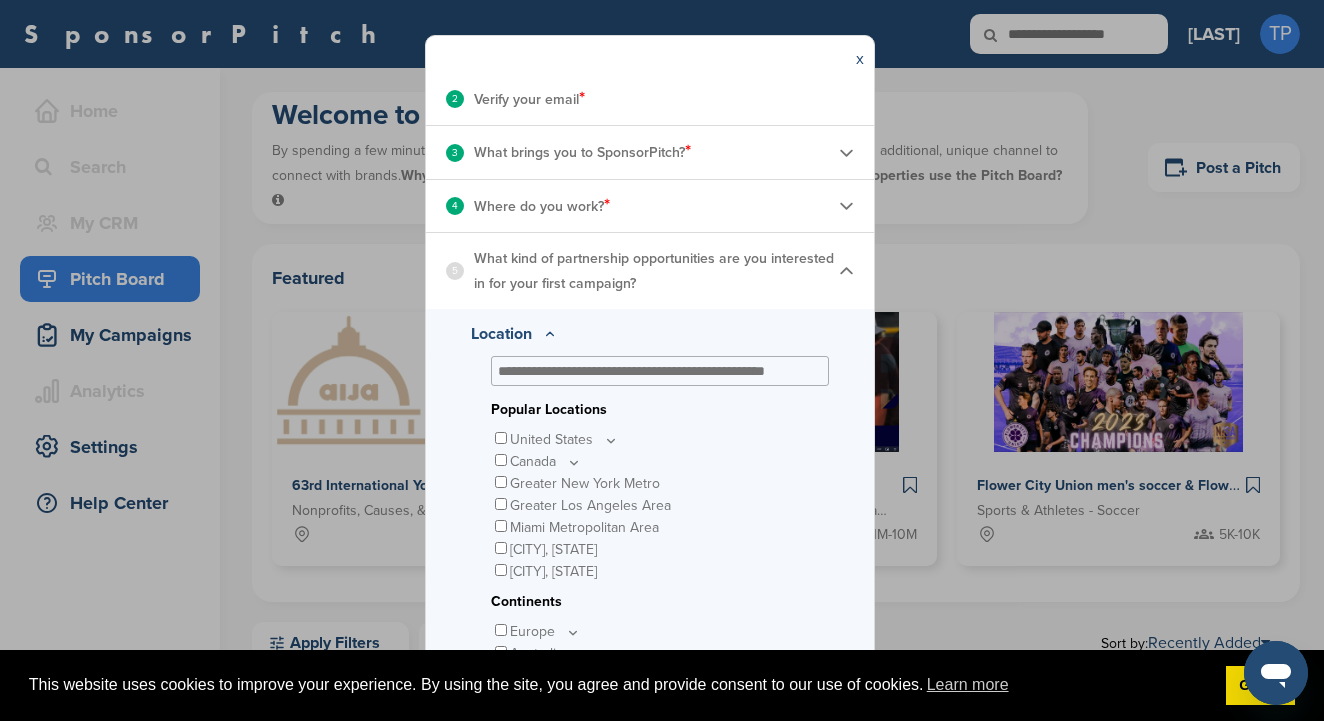 scroll, scrollTop: 328, scrollLeft: 0, axis: vertical 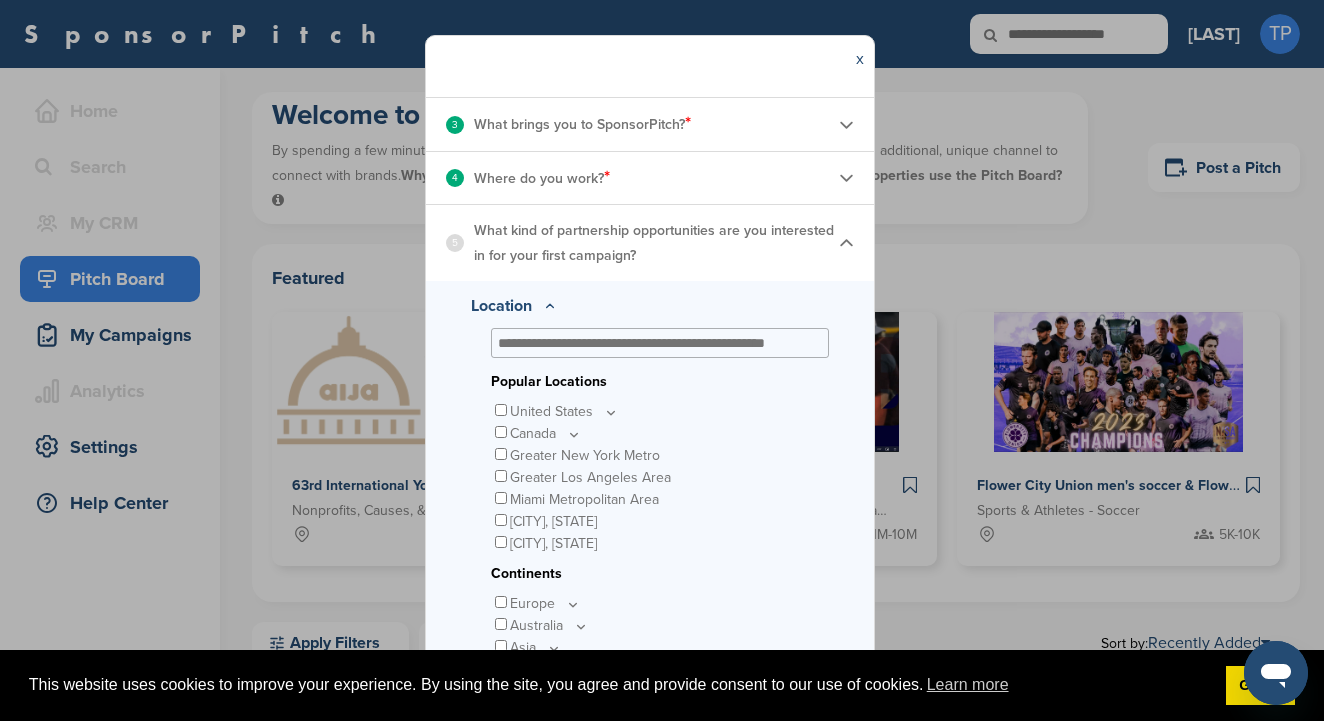 click on "Greater New York Metro" at bounding box center (660, 456) 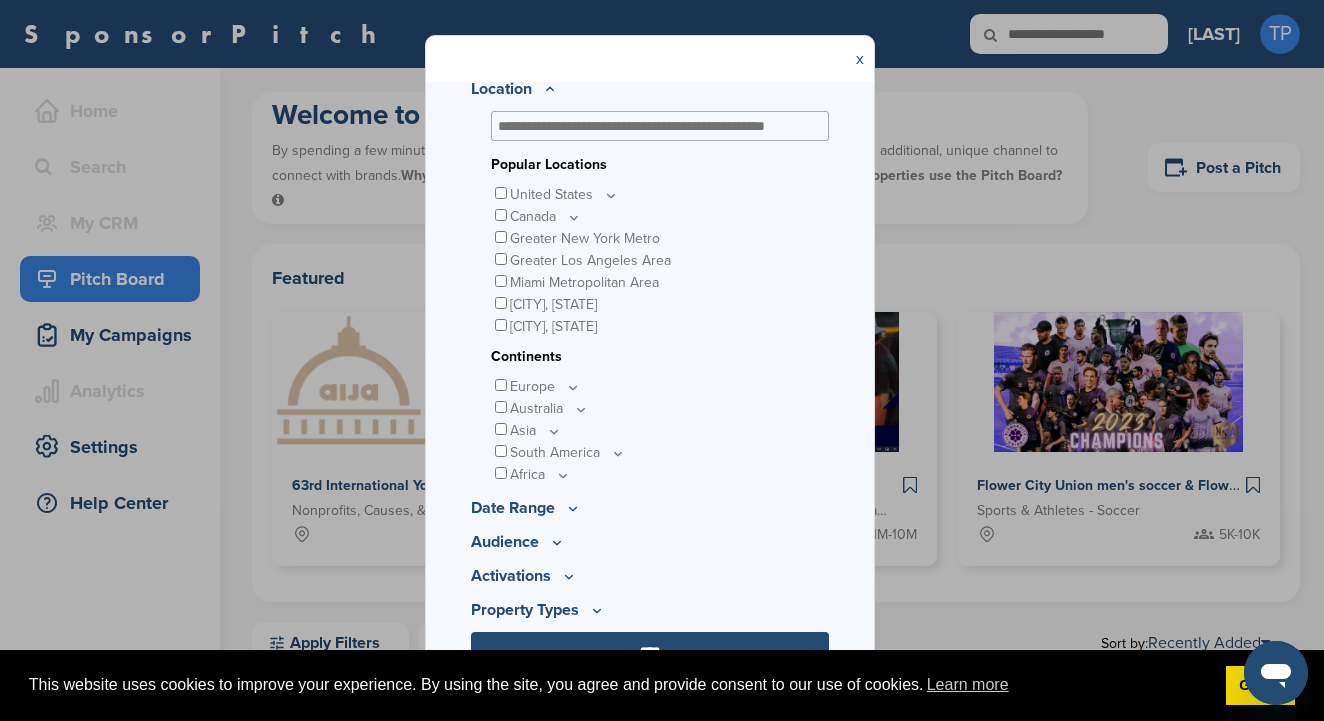 scroll, scrollTop: 544, scrollLeft: 0, axis: vertical 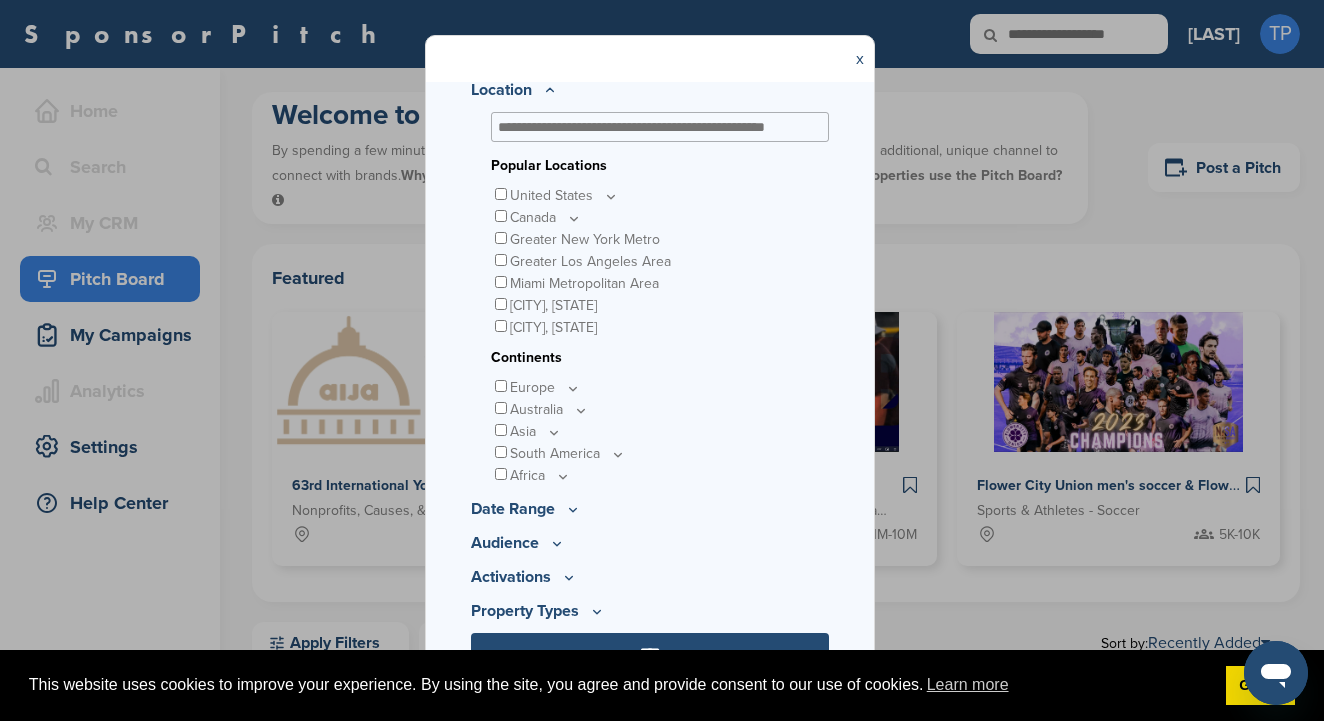click on "Date Range" at bounding box center (650, 509) 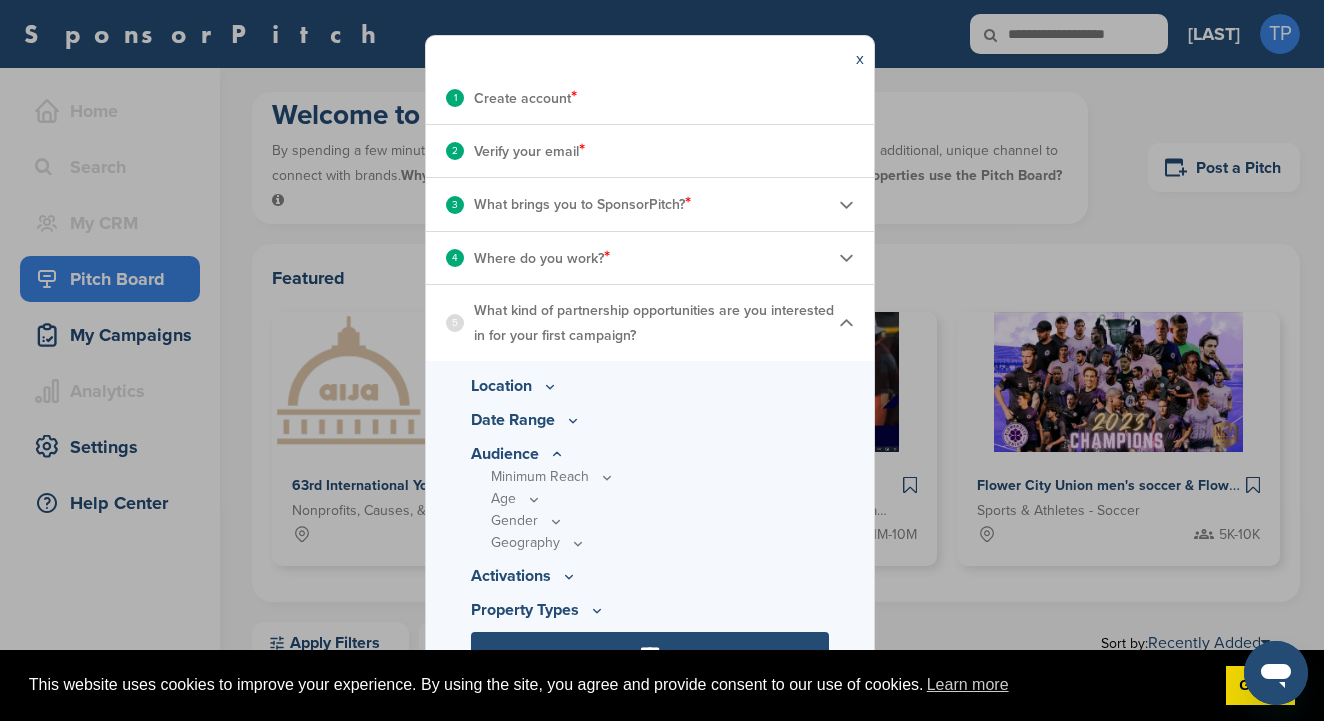 scroll, scrollTop: 247, scrollLeft: 0, axis: vertical 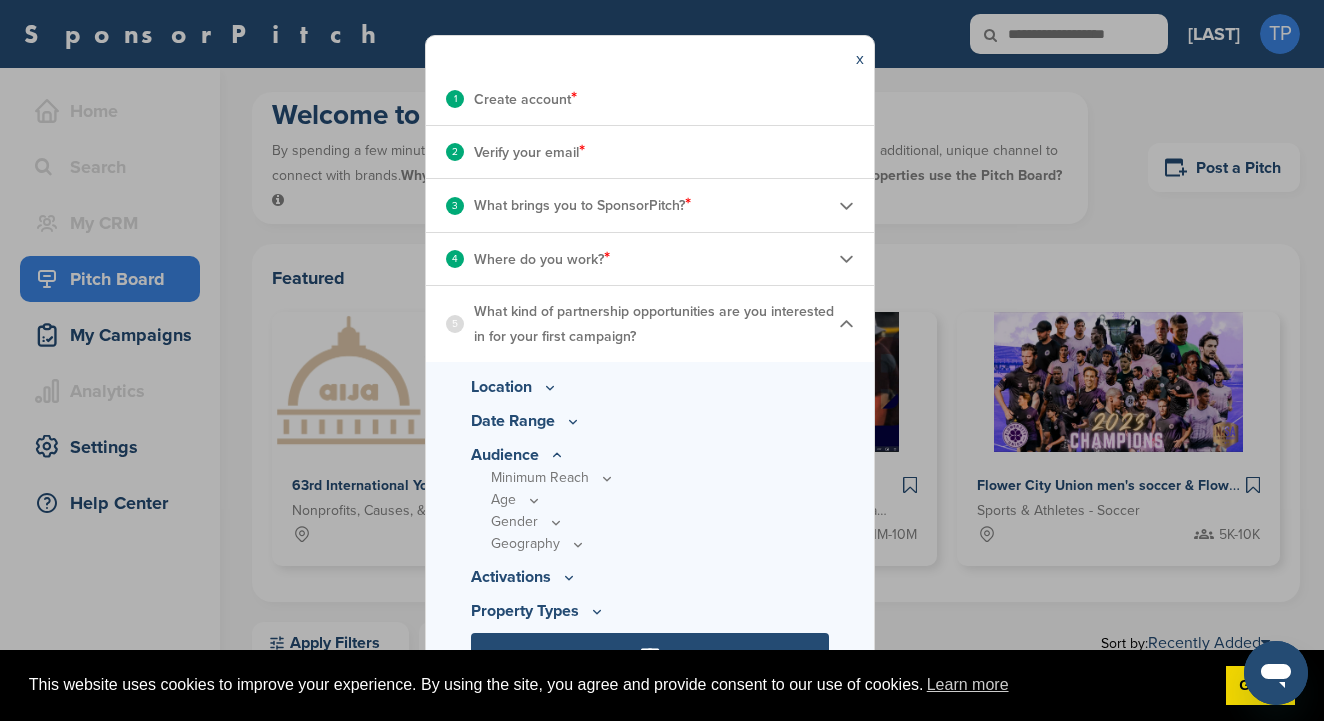 click on "**********" at bounding box center [650, 383] 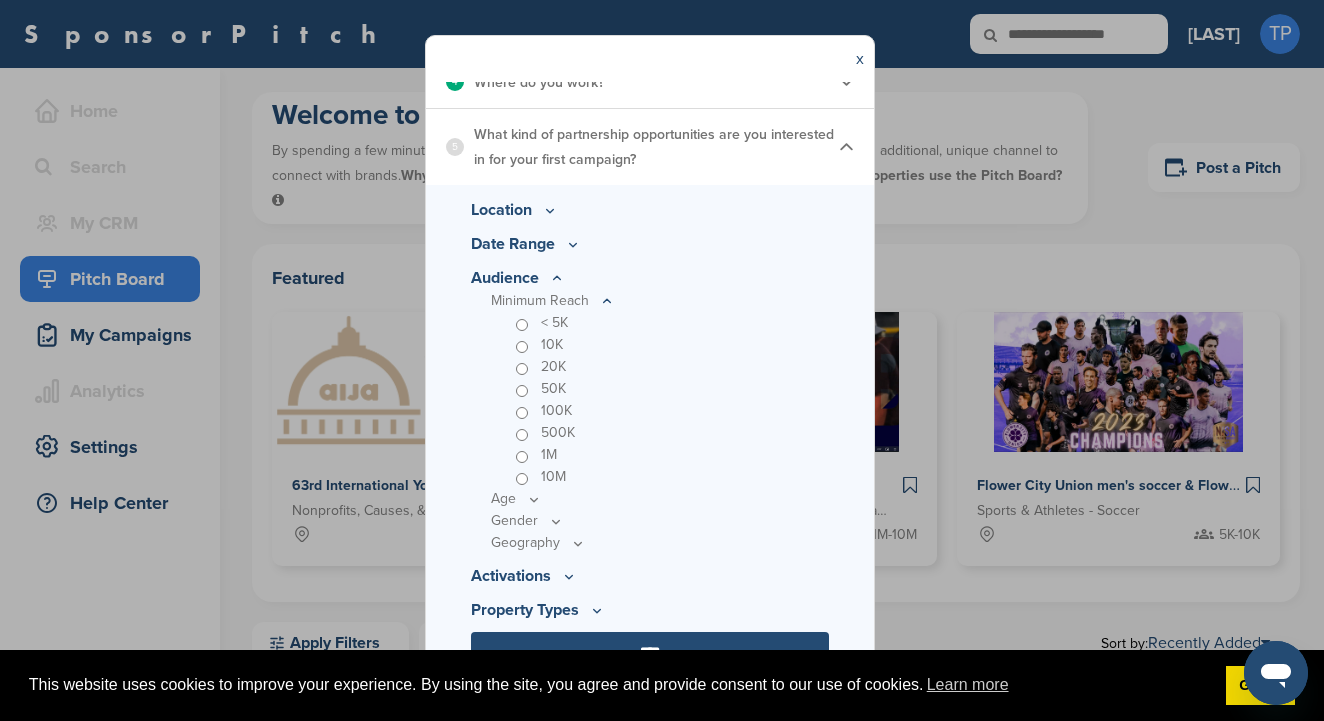 scroll, scrollTop: 423, scrollLeft: 0, axis: vertical 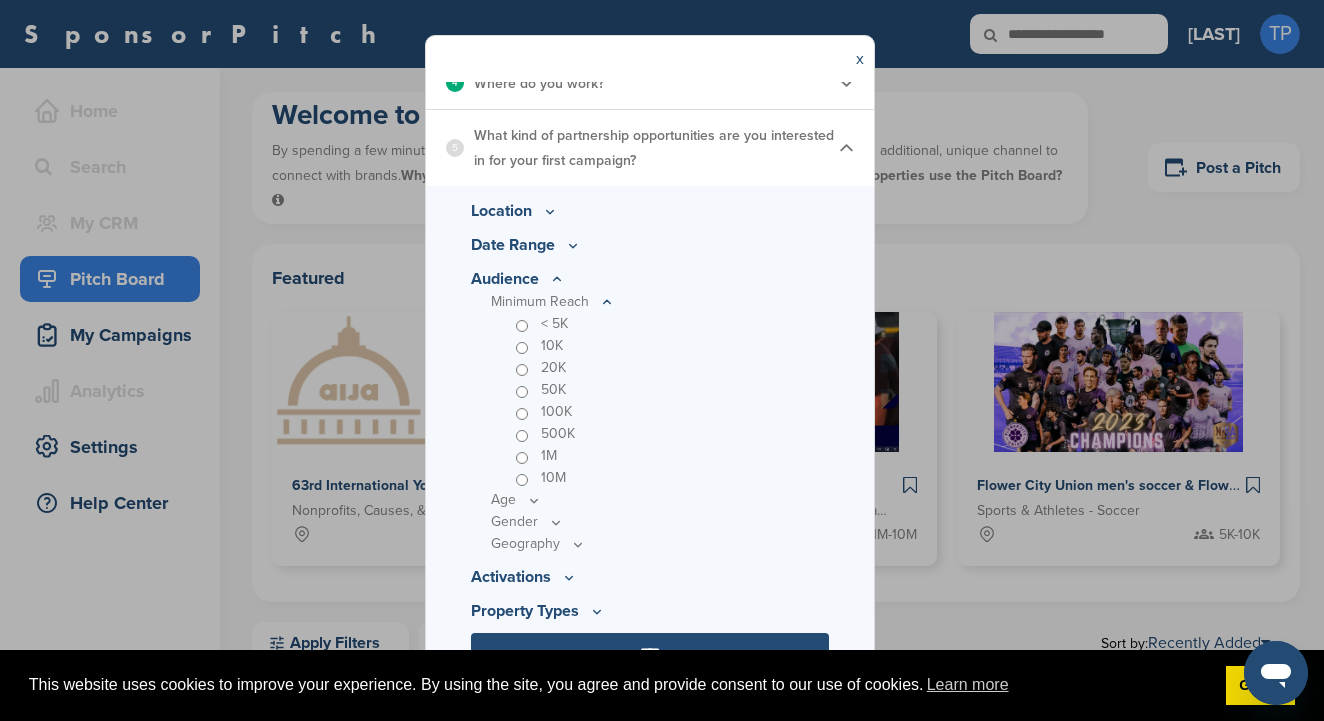 click 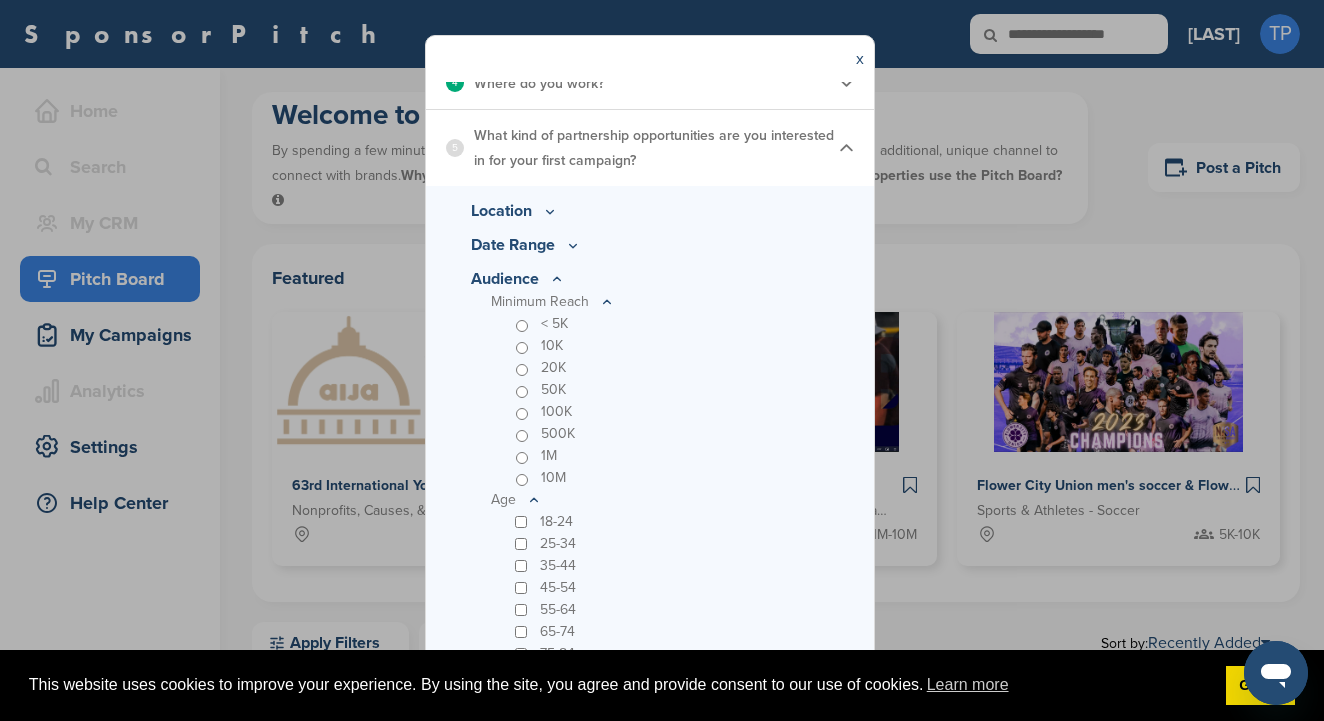 click on "18-24" at bounding box center [670, 522] 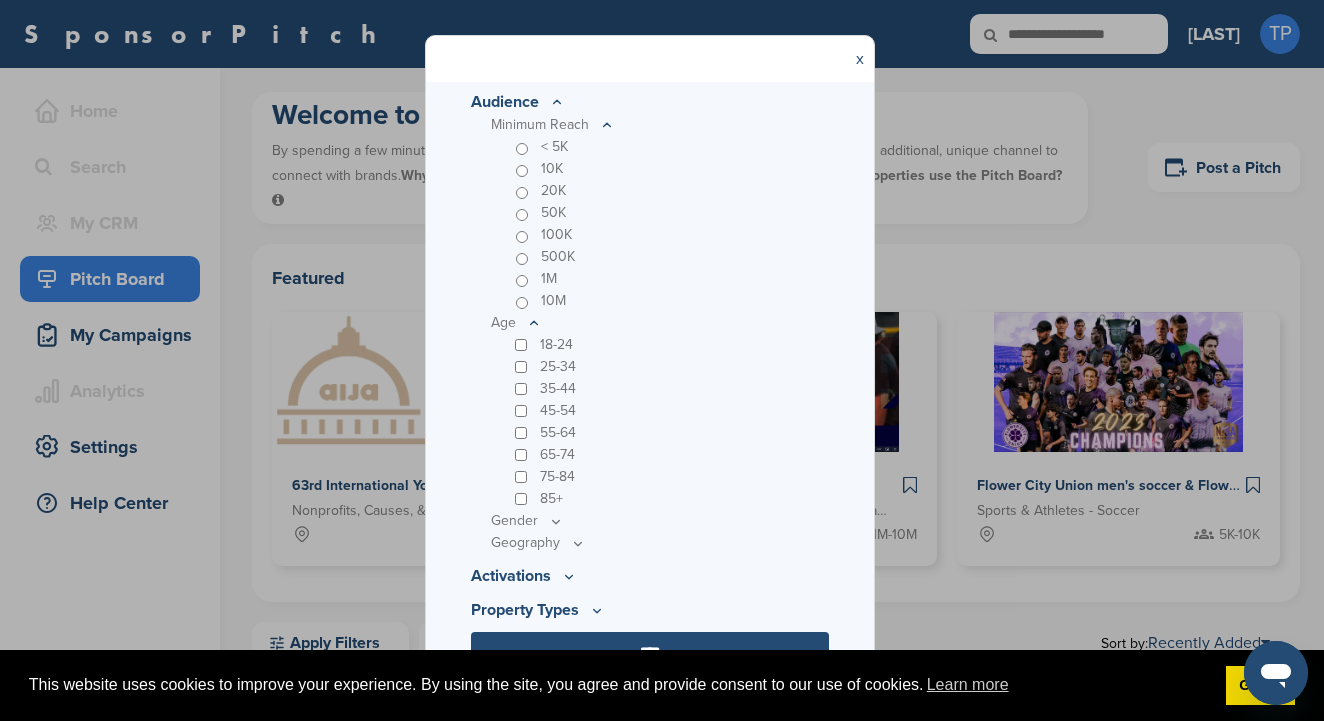 scroll, scrollTop: 599, scrollLeft: 0, axis: vertical 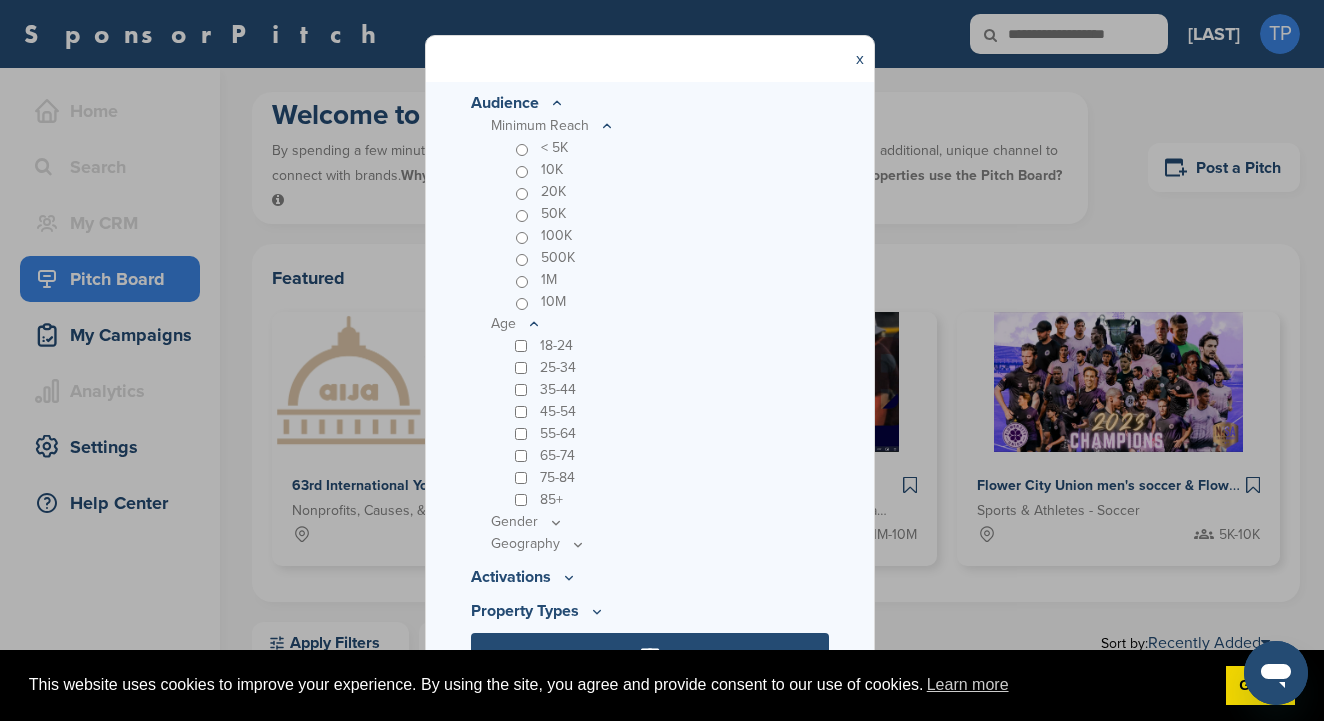 click on "18-24" at bounding box center (670, 346) 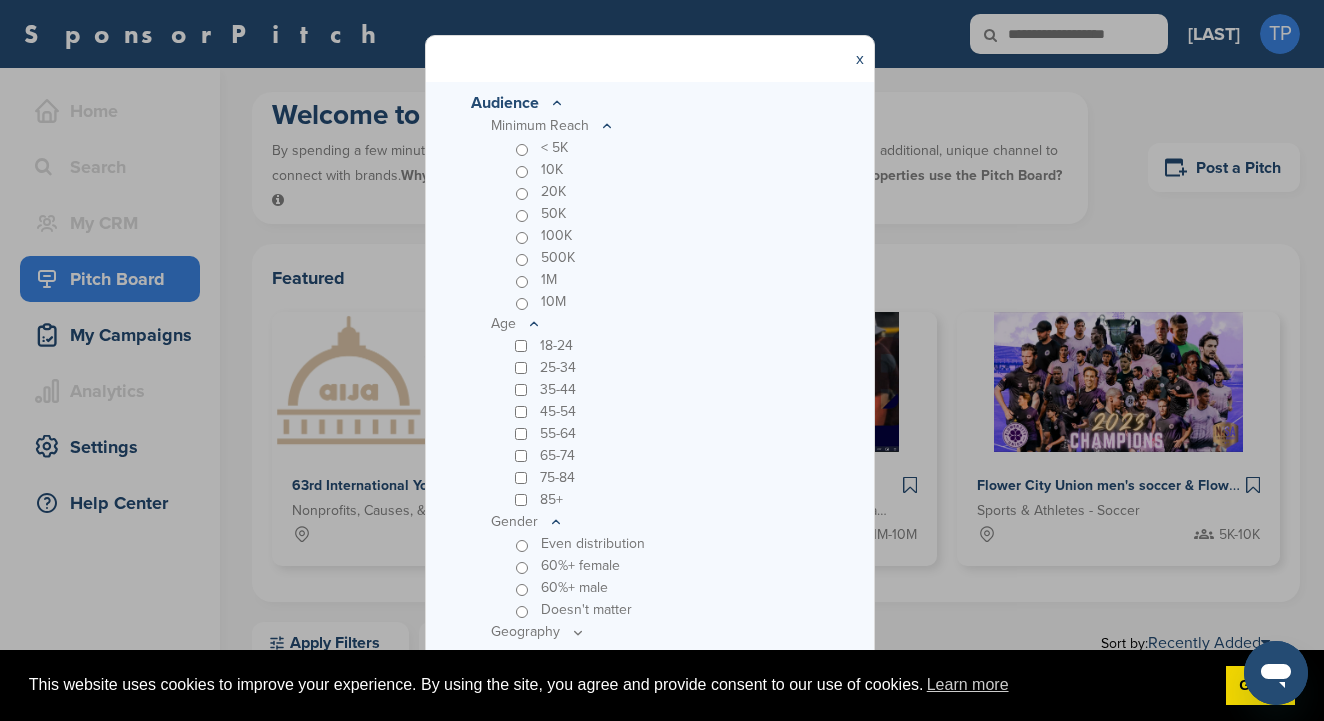 click on "Doesn't matter" at bounding box center [586, 610] 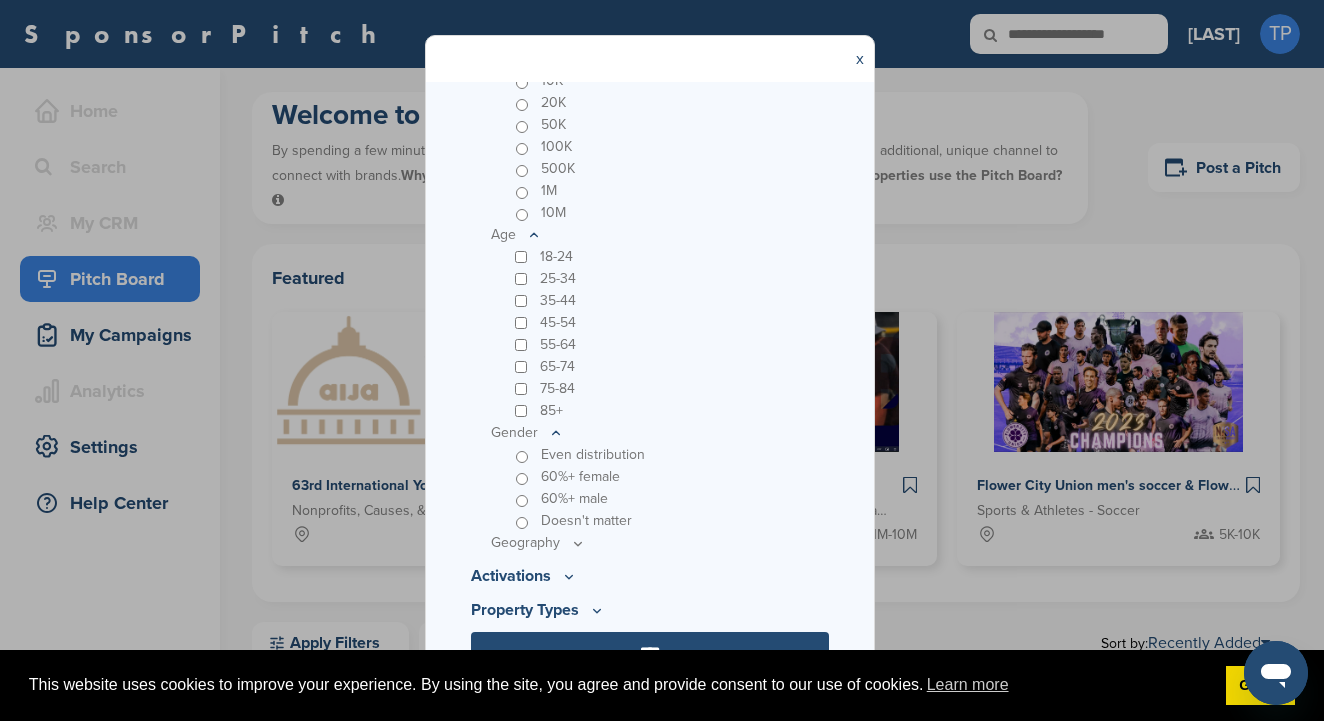 scroll, scrollTop: 687, scrollLeft: 0, axis: vertical 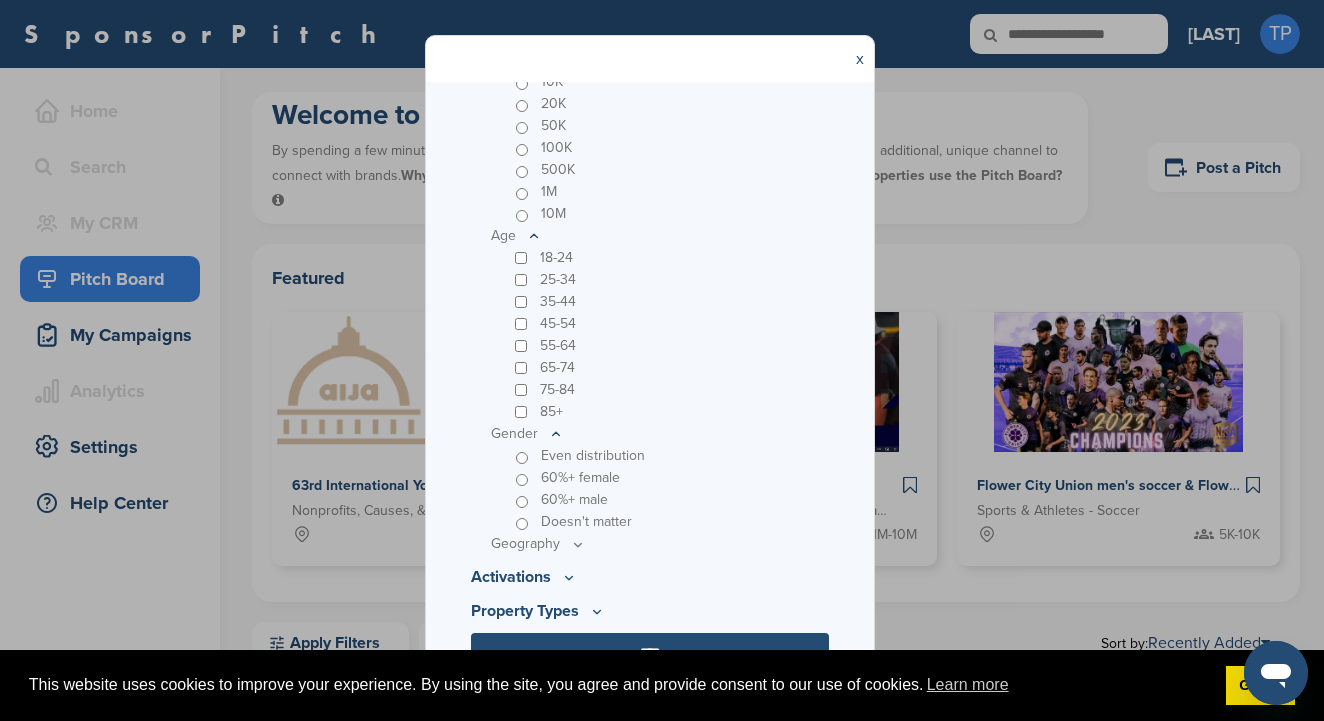 click 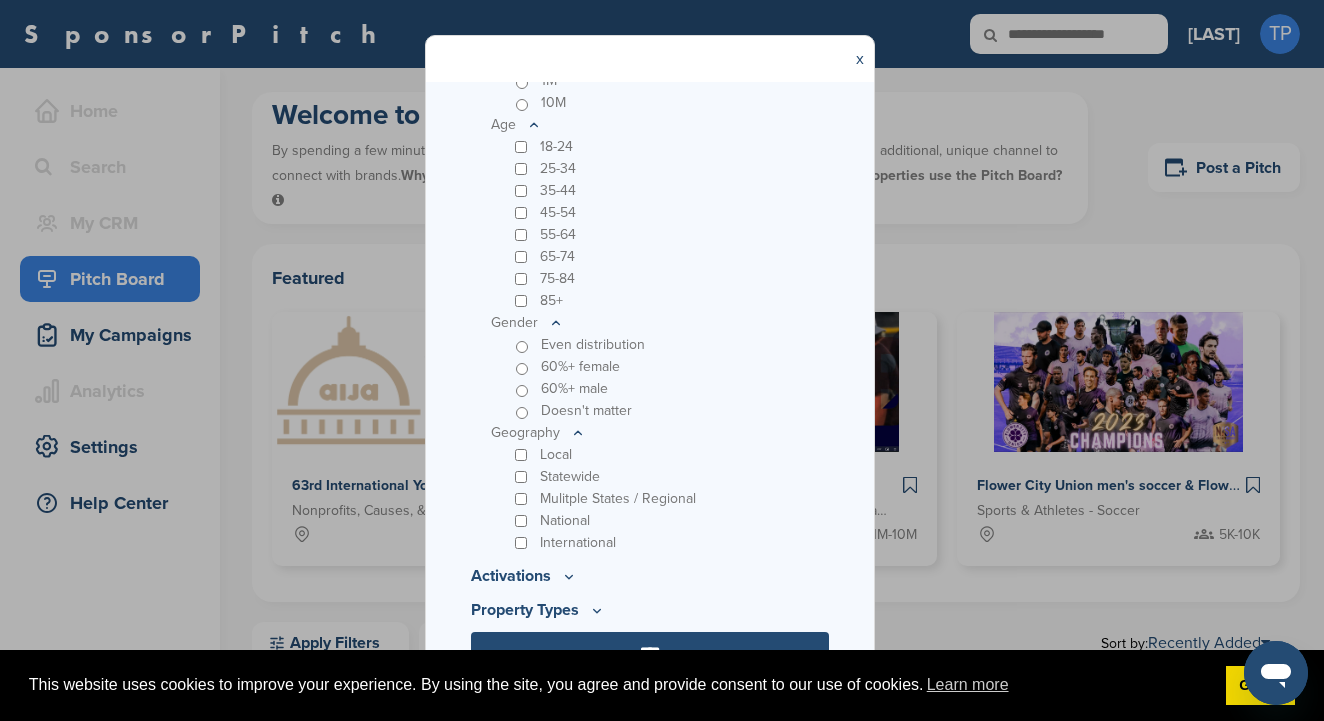 scroll, scrollTop: 797, scrollLeft: 0, axis: vertical 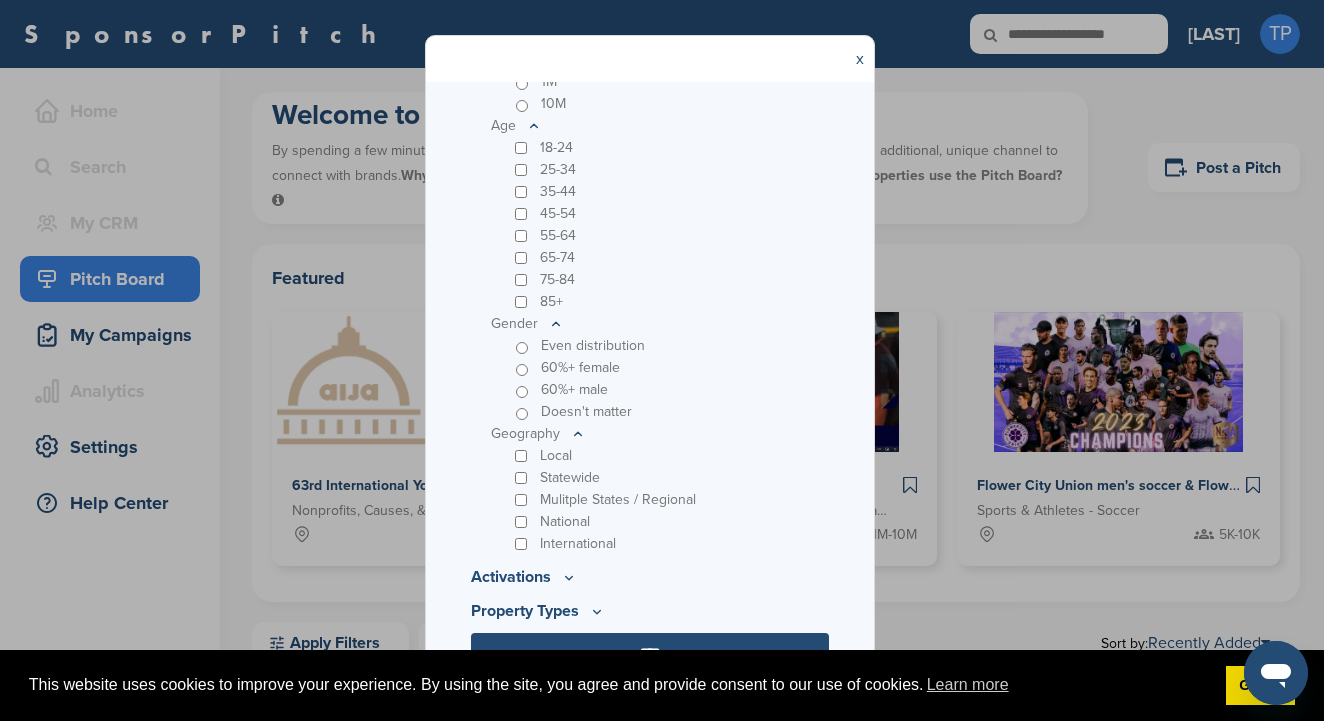click on "Local" at bounding box center (670, 456) 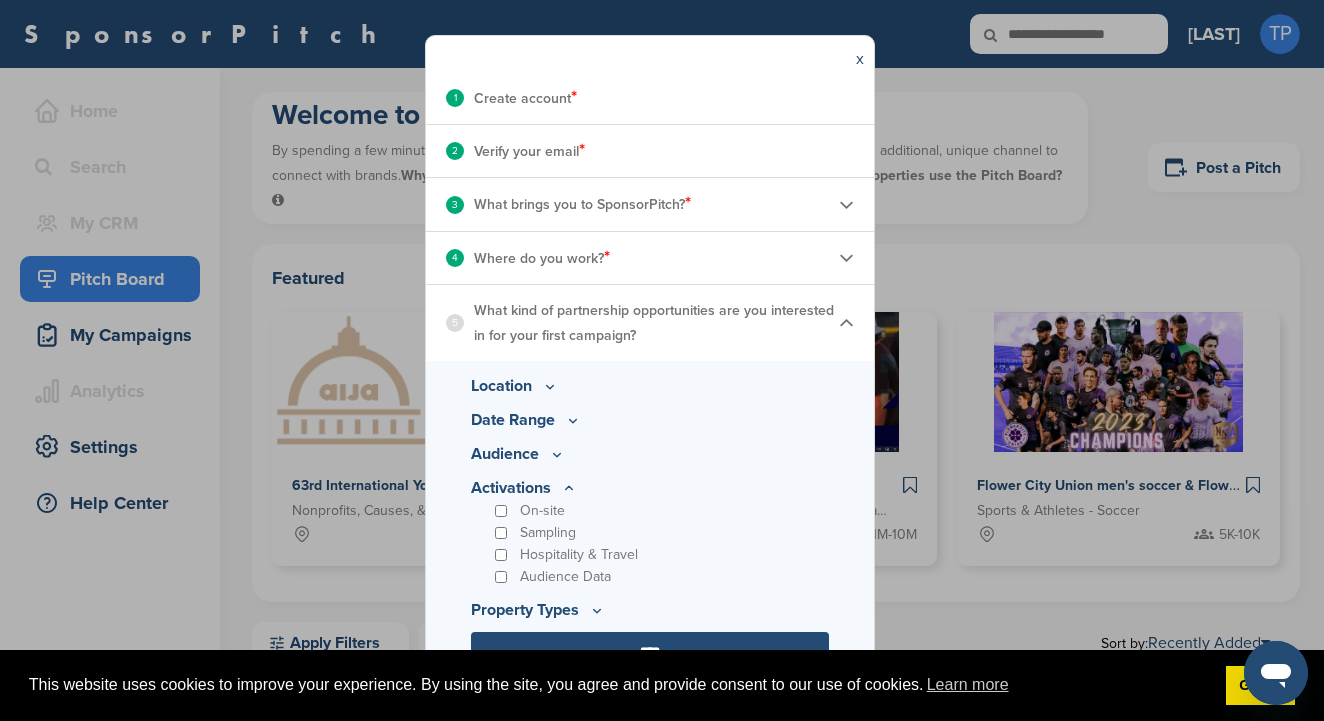 scroll, scrollTop: 247, scrollLeft: 0, axis: vertical 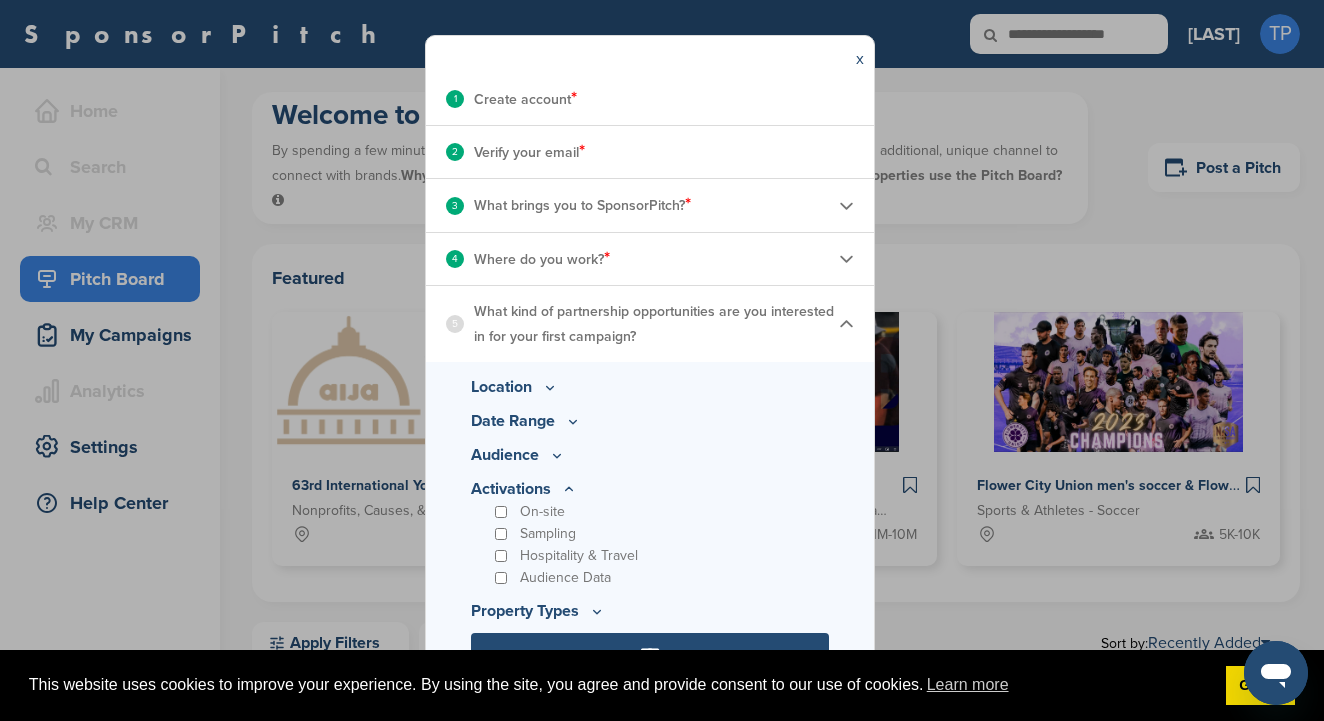 click 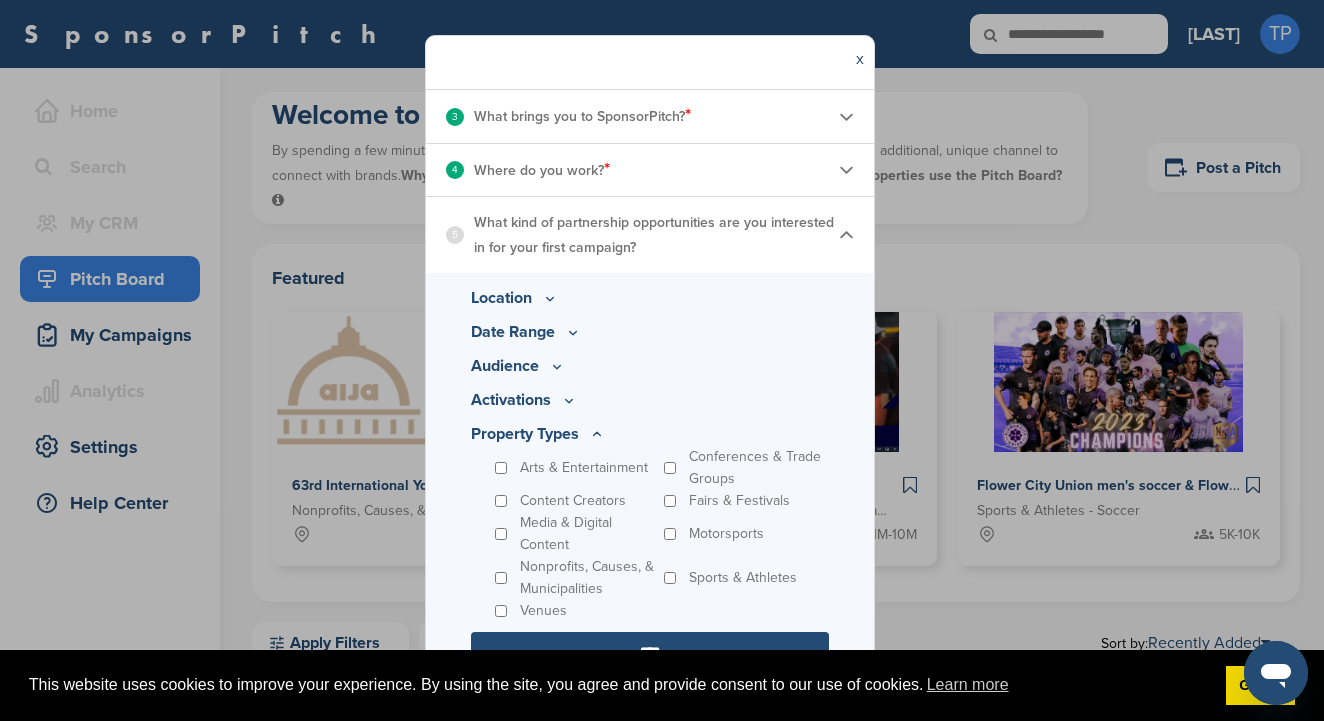 scroll, scrollTop: 335, scrollLeft: 0, axis: vertical 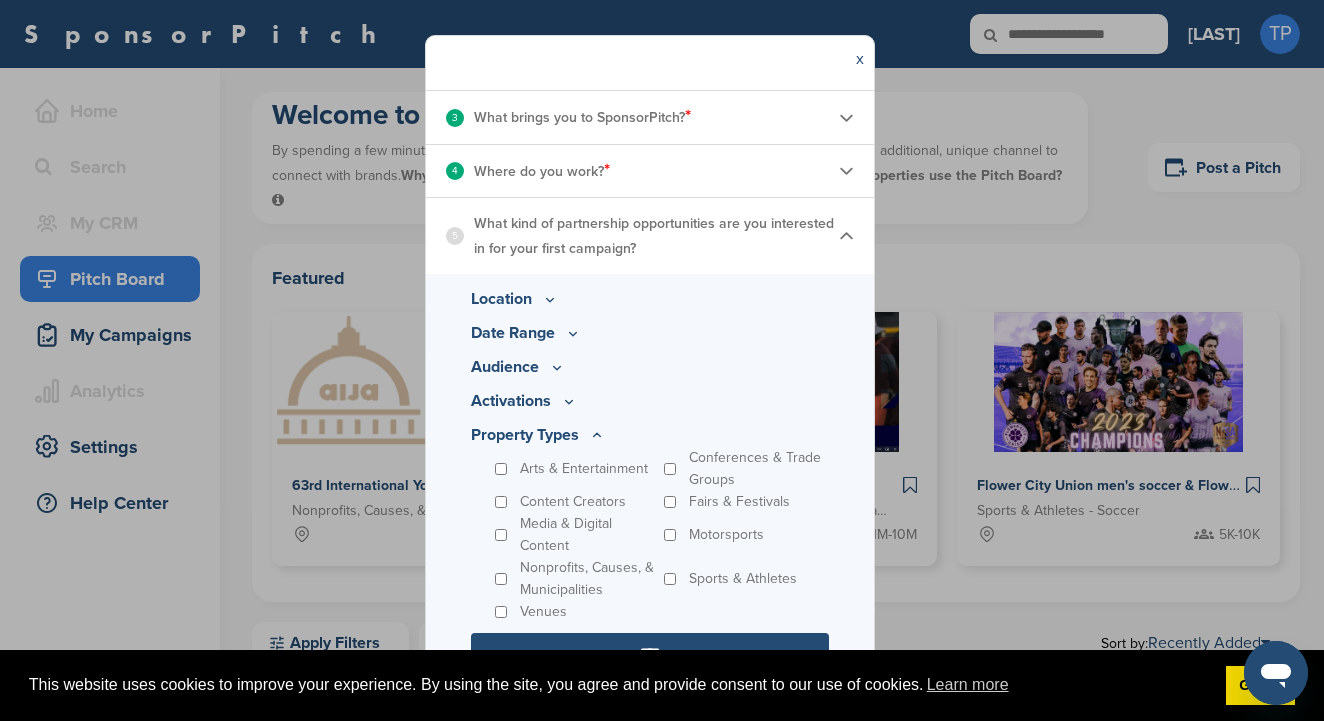 click on "Nonprofits, Causes, & Municipalities" at bounding box center (575, 579) 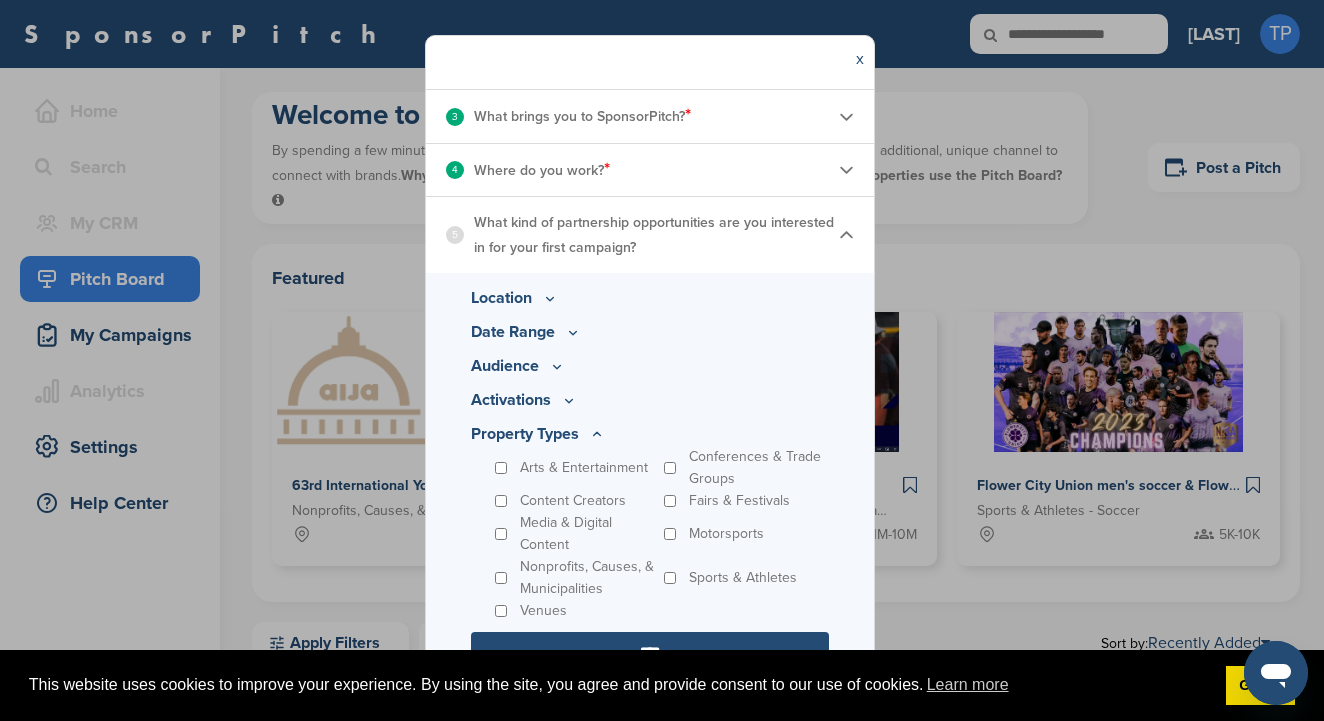 scroll, scrollTop: 335, scrollLeft: 0, axis: vertical 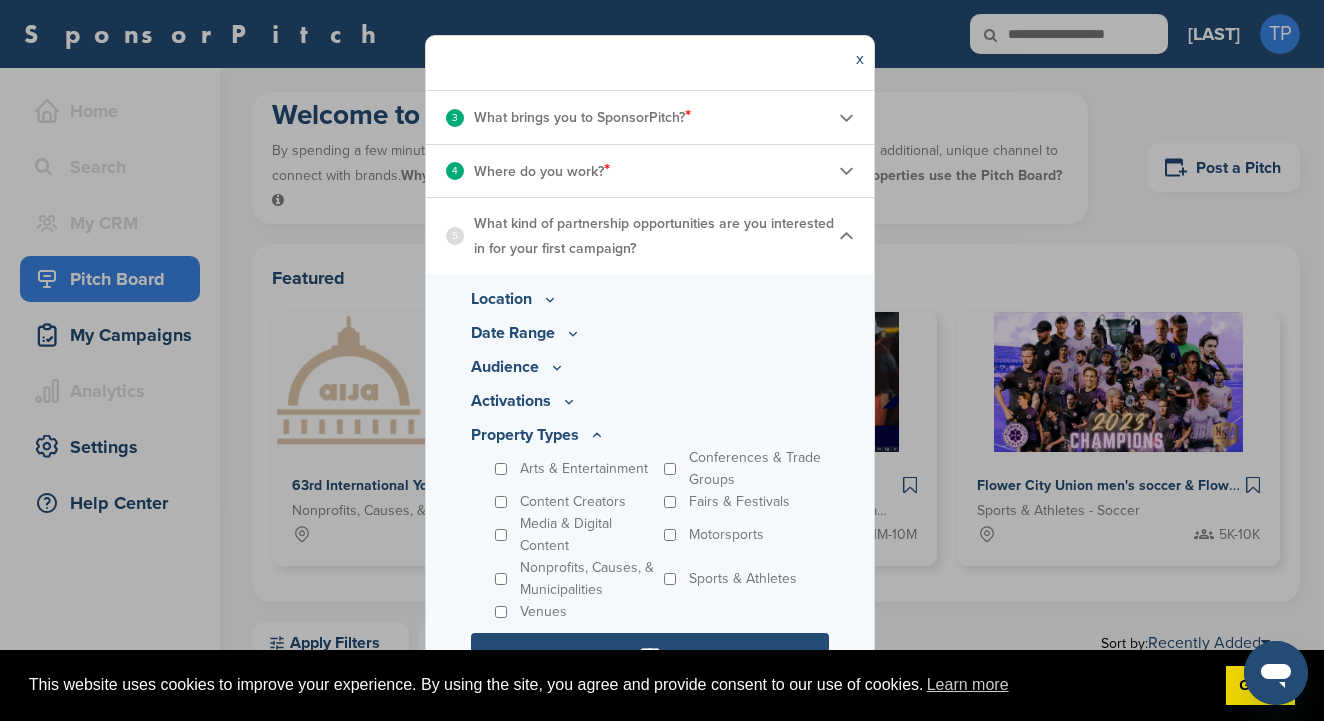 click on "****" at bounding box center [650, 653] 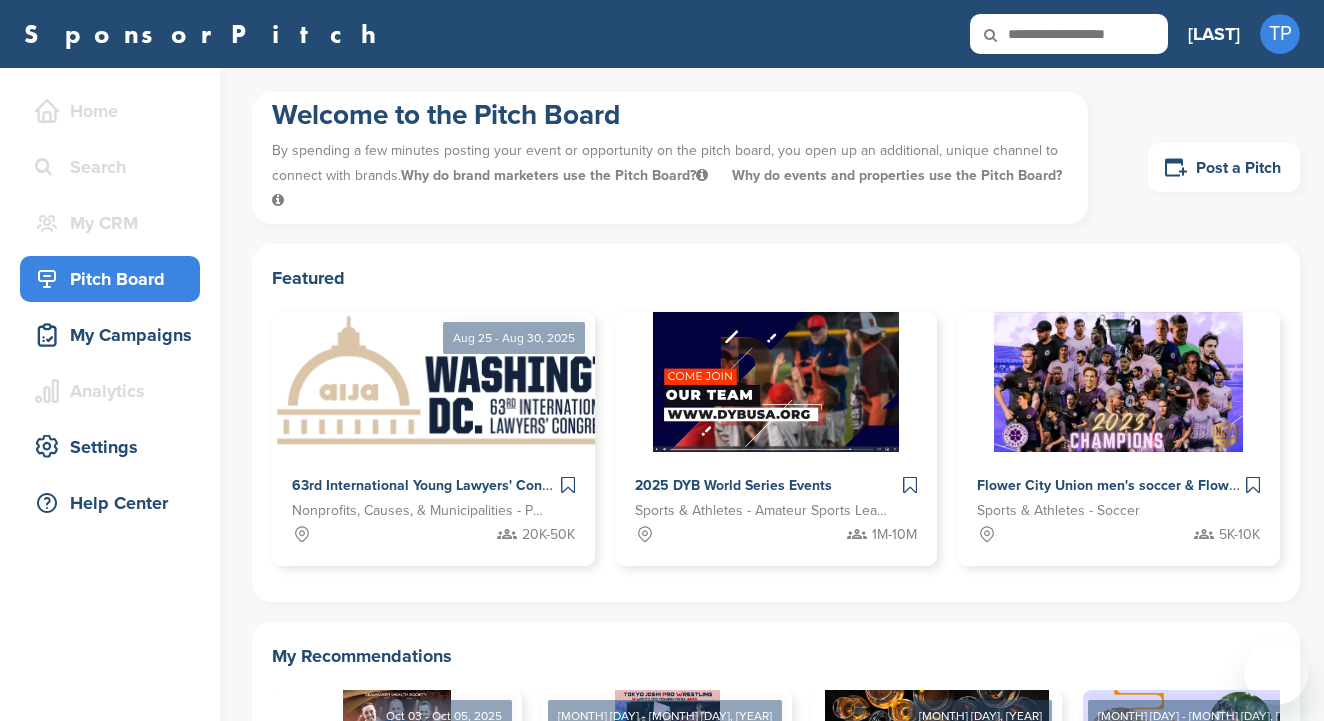 scroll, scrollTop: 0, scrollLeft: 0, axis: both 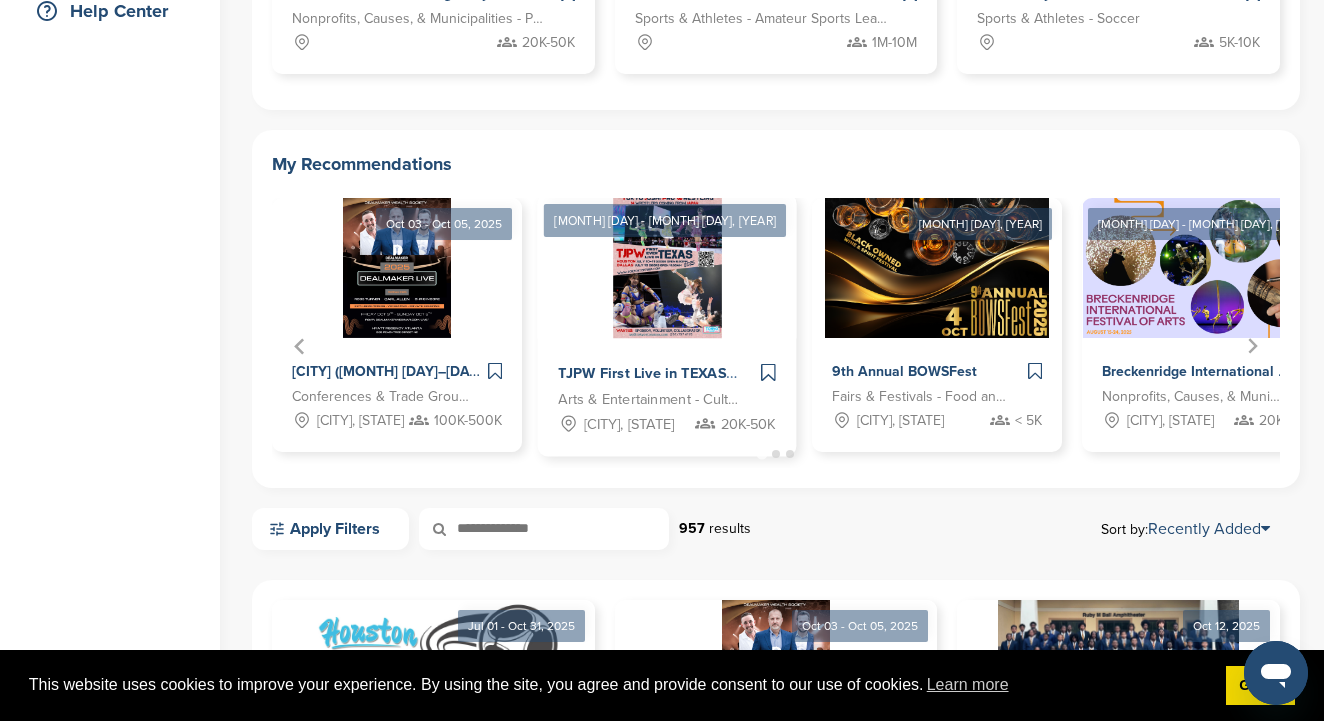 click on "Dallas, TX
20K-50K" at bounding box center (666, 423) 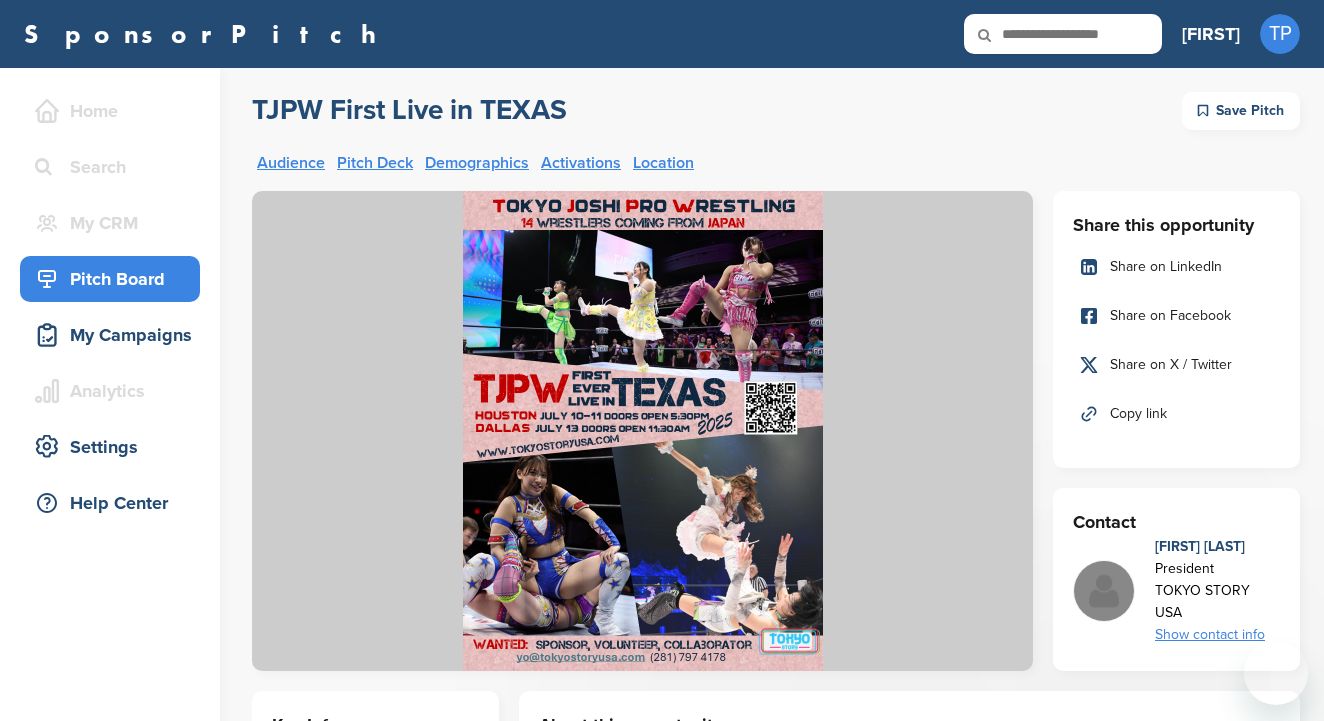 scroll, scrollTop: 0, scrollLeft: 0, axis: both 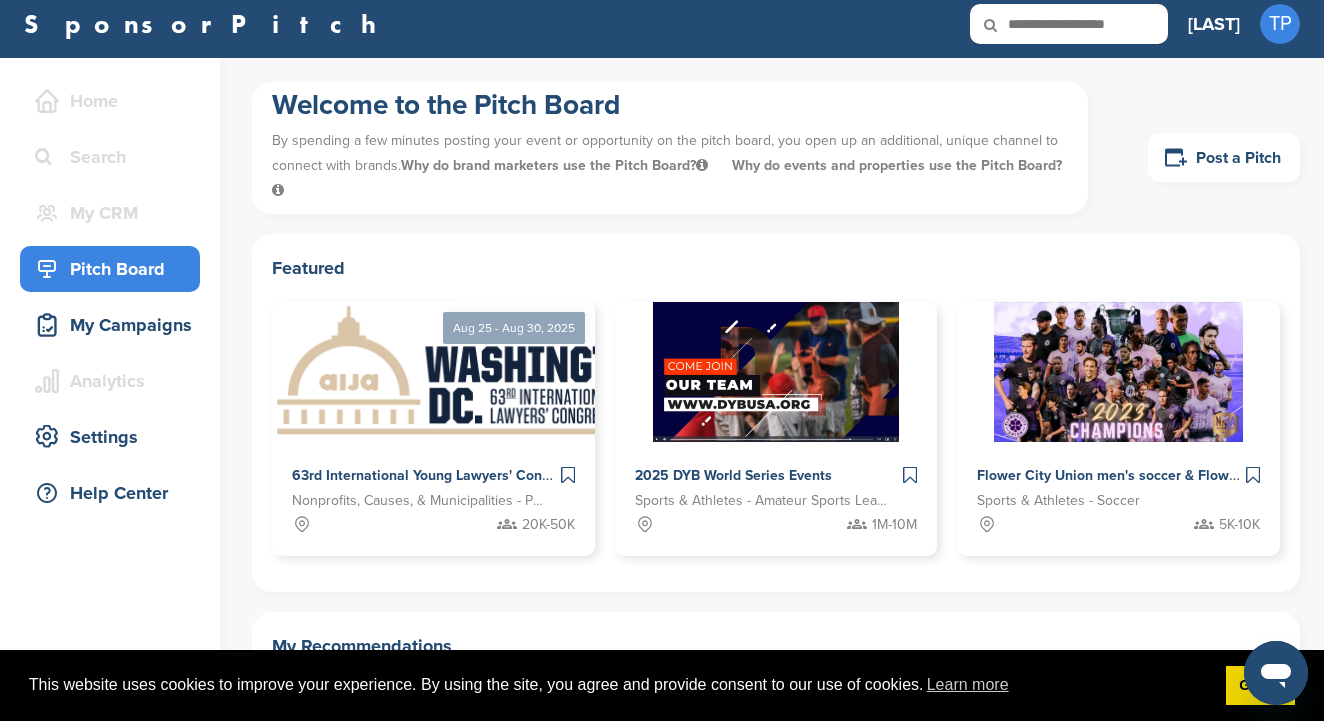 click at bounding box center [1069, 24] 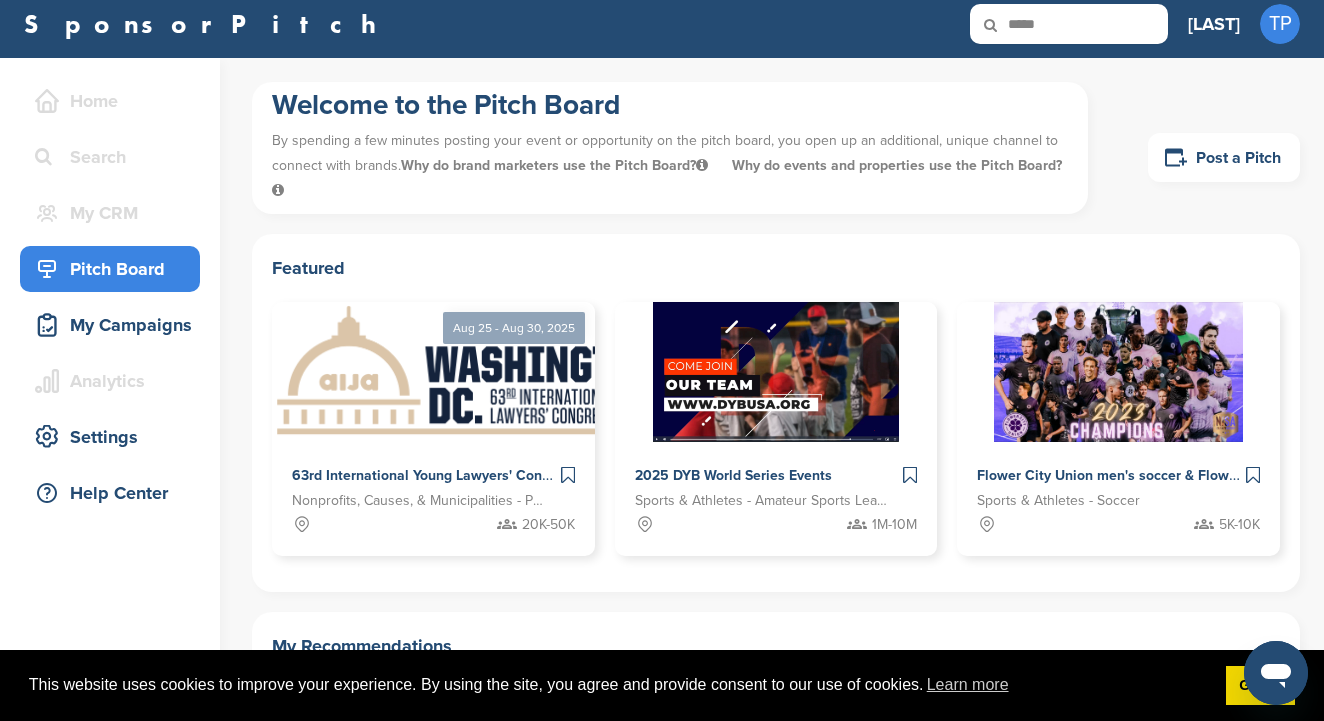 type on "*****" 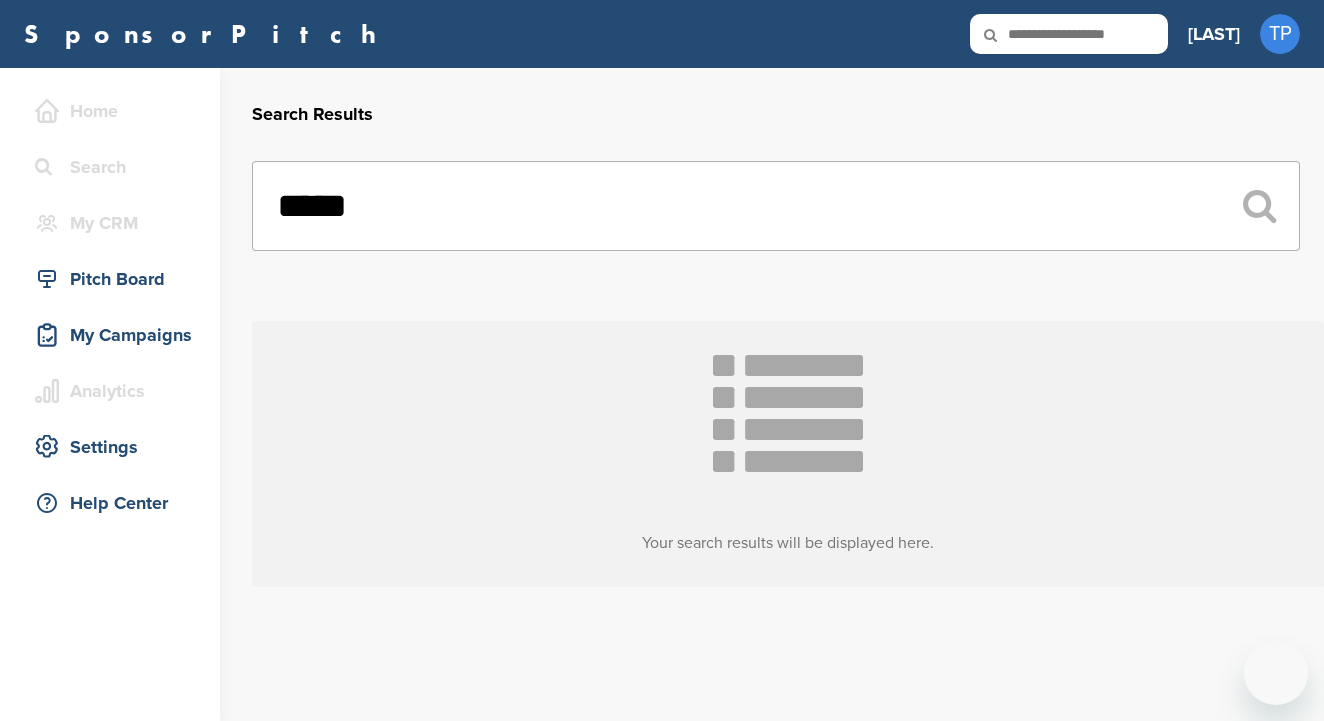 scroll, scrollTop: 0, scrollLeft: 0, axis: both 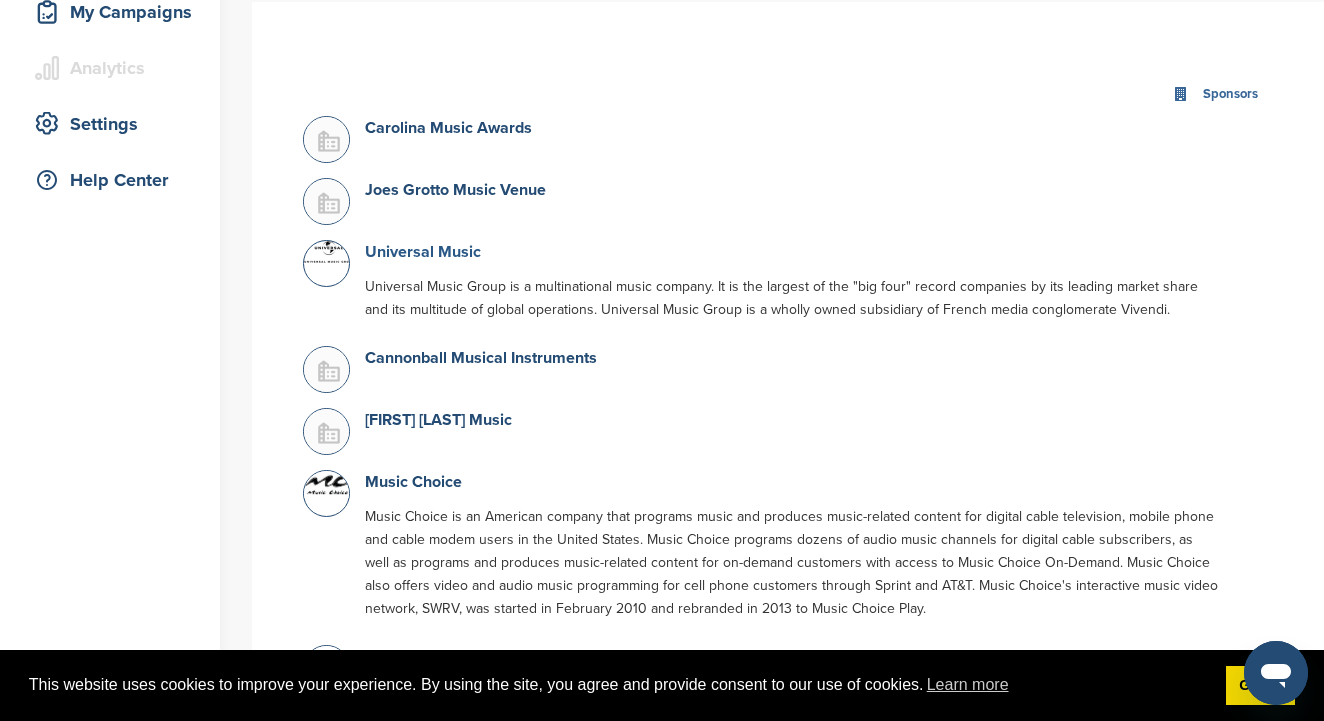 click on "Universal Music" at bounding box center [423, 252] 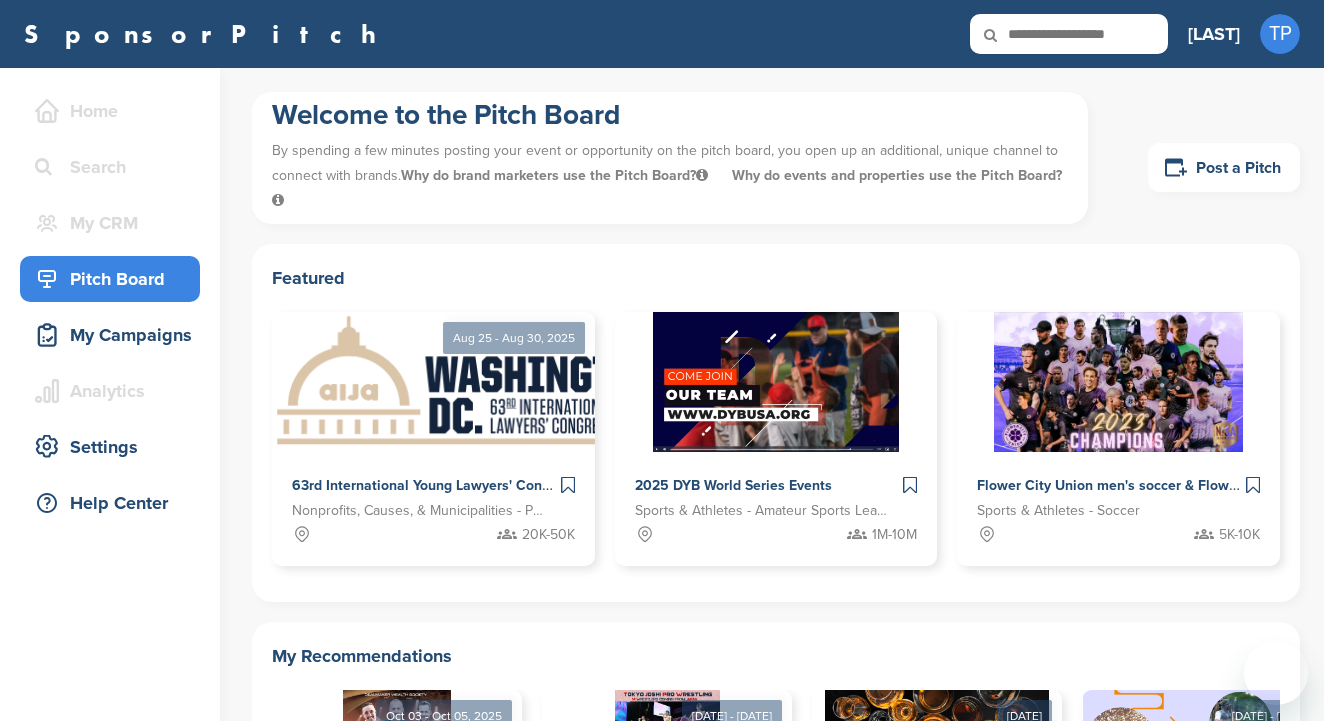 scroll, scrollTop: 0, scrollLeft: 0, axis: both 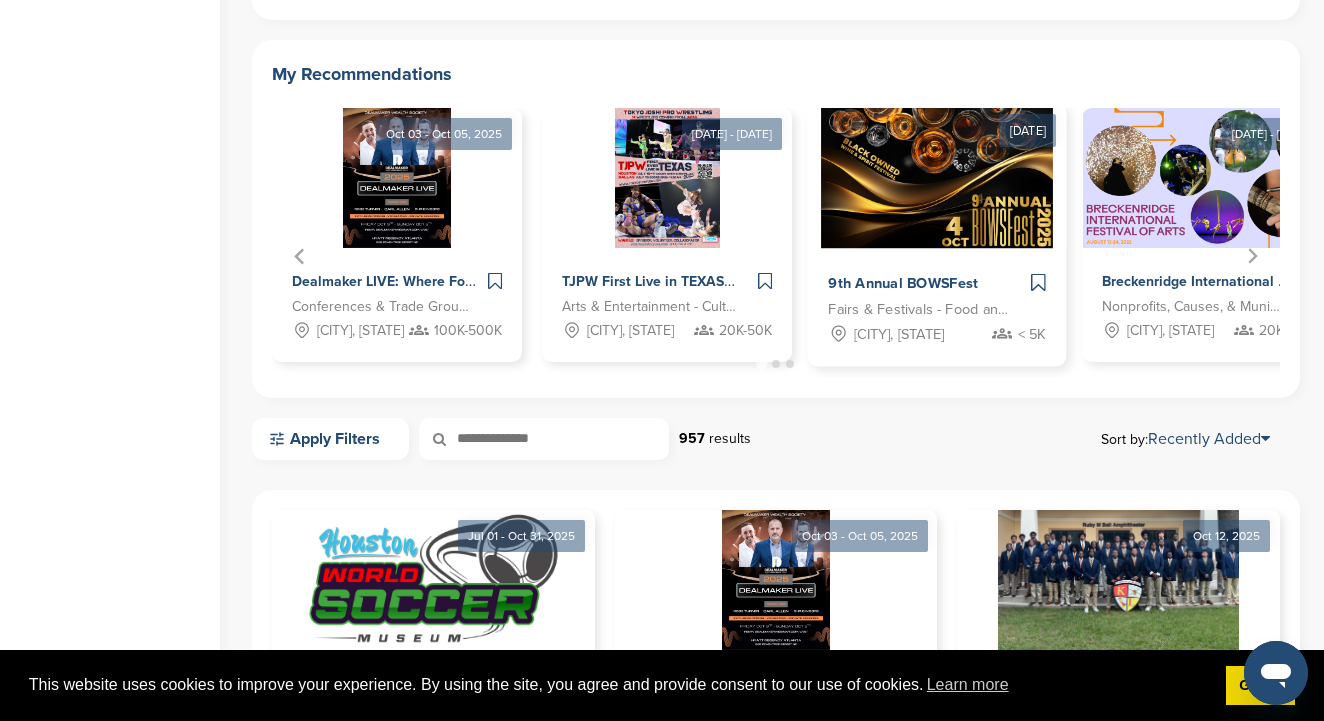 click at bounding box center (937, 175) 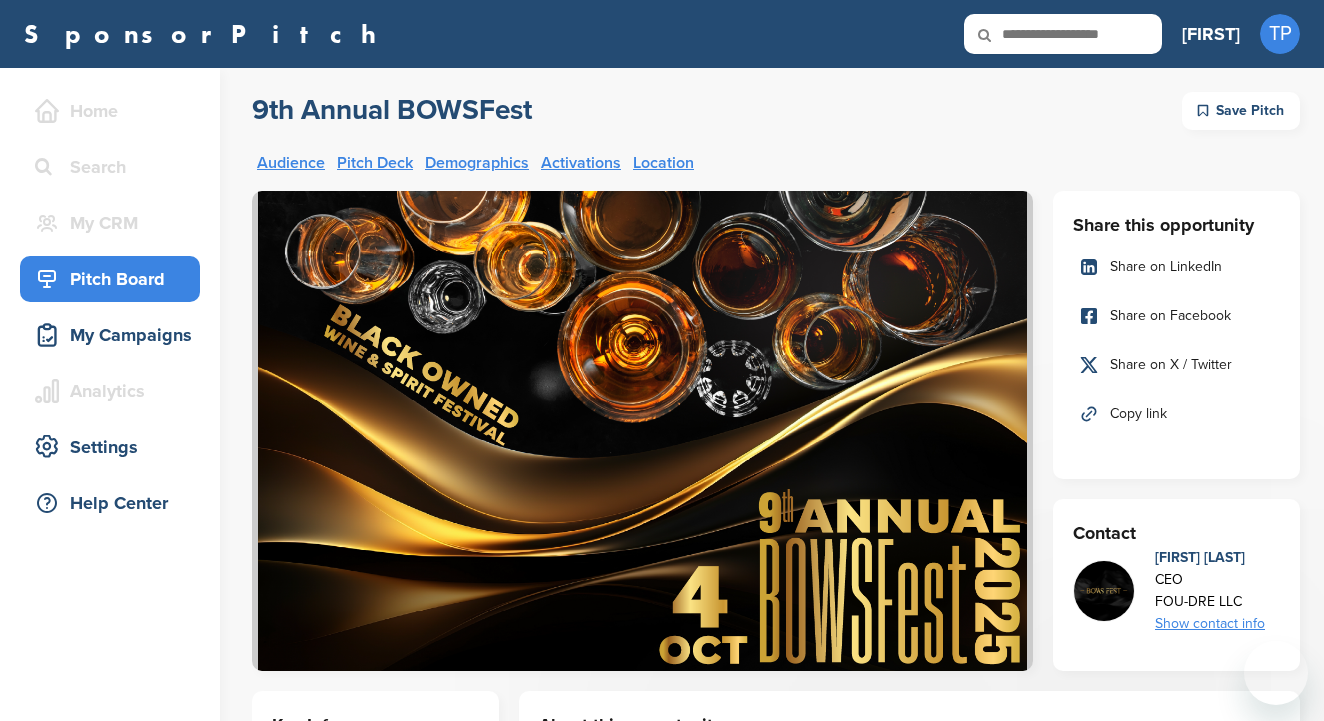 scroll, scrollTop: 0, scrollLeft: 0, axis: both 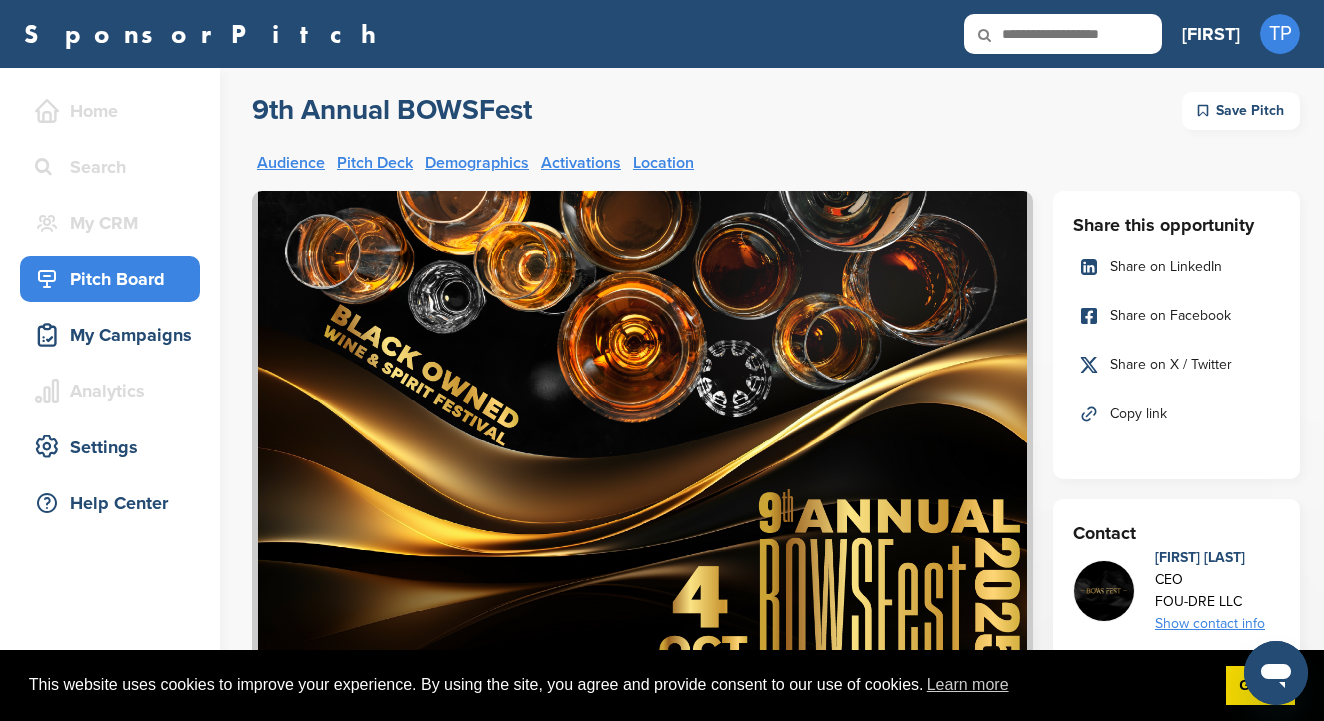 click on "Pitch Deck" at bounding box center [375, 163] 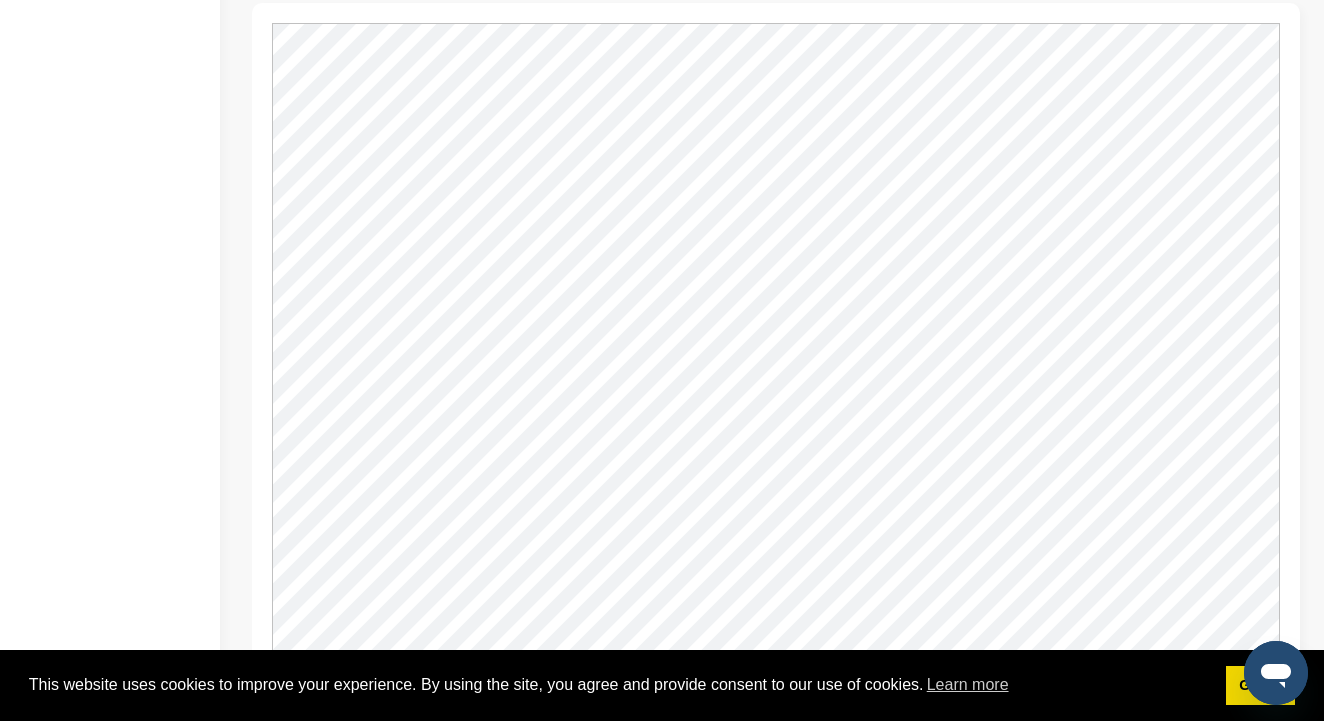 scroll, scrollTop: 2512, scrollLeft: 0, axis: vertical 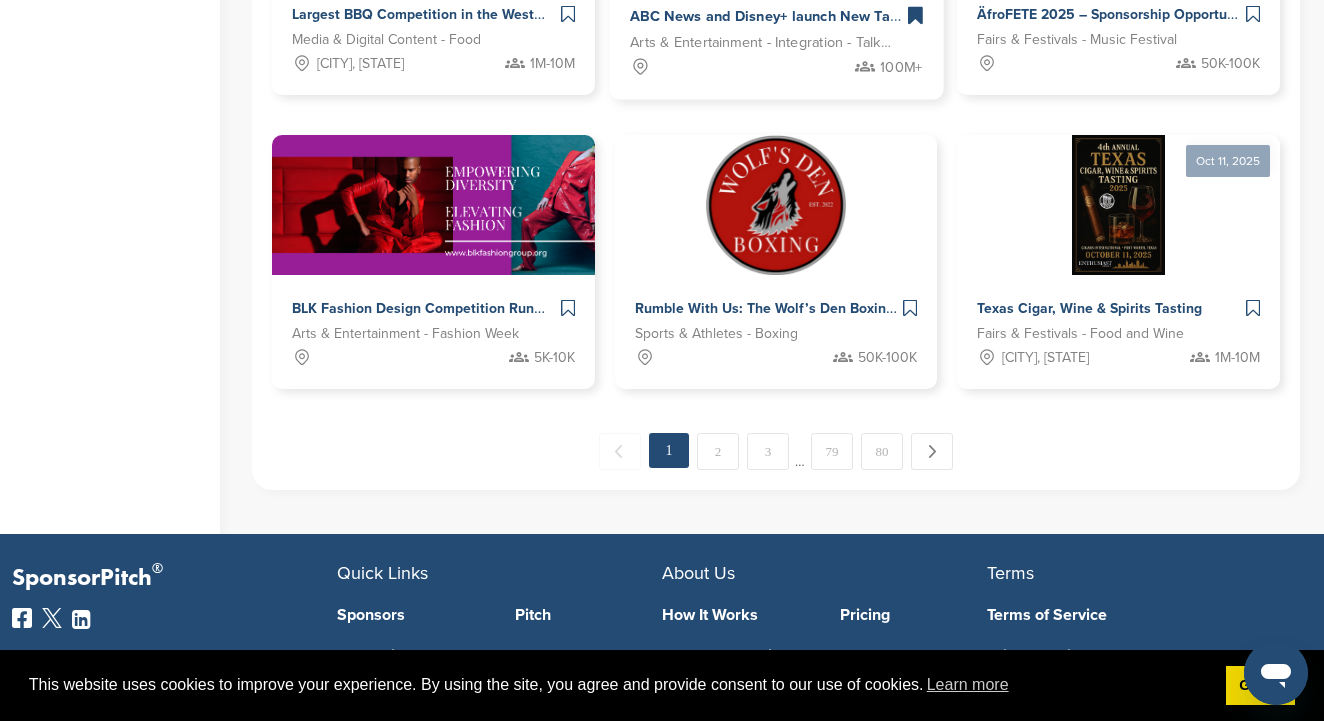 click on "100M+" at bounding box center [776, 66] 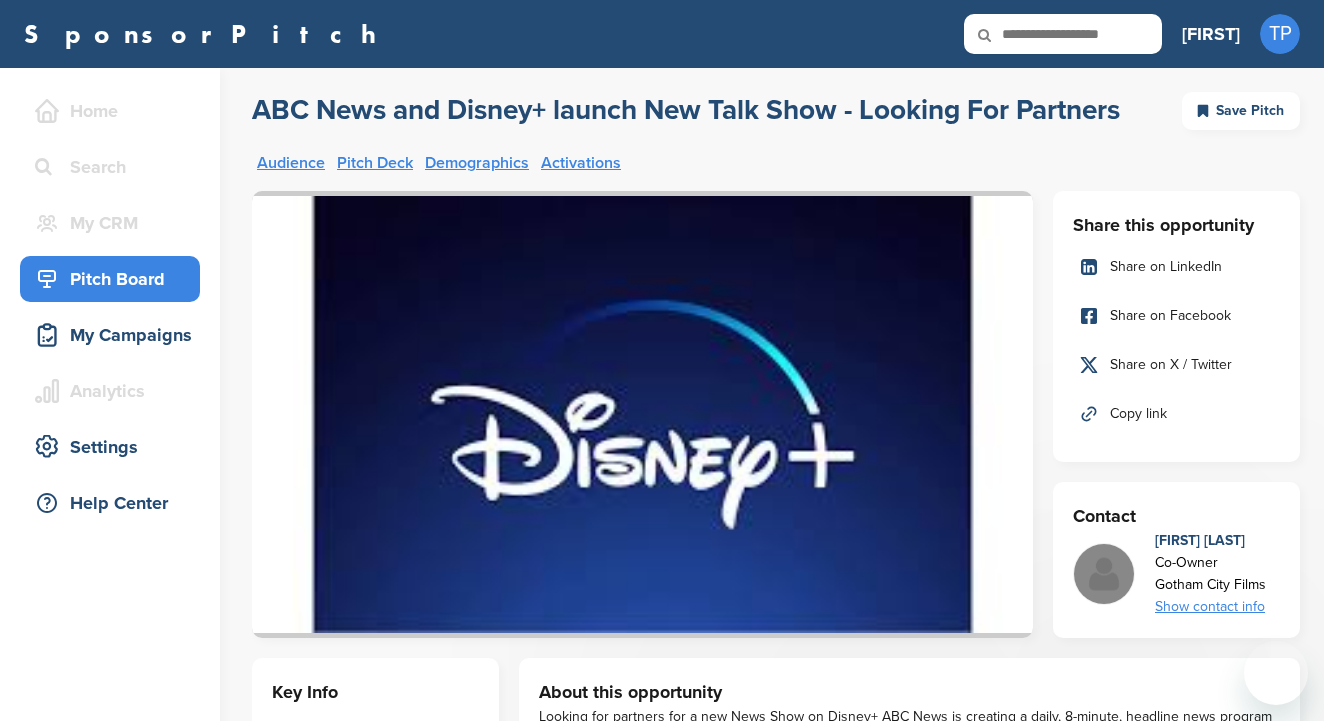 scroll, scrollTop: 0, scrollLeft: 0, axis: both 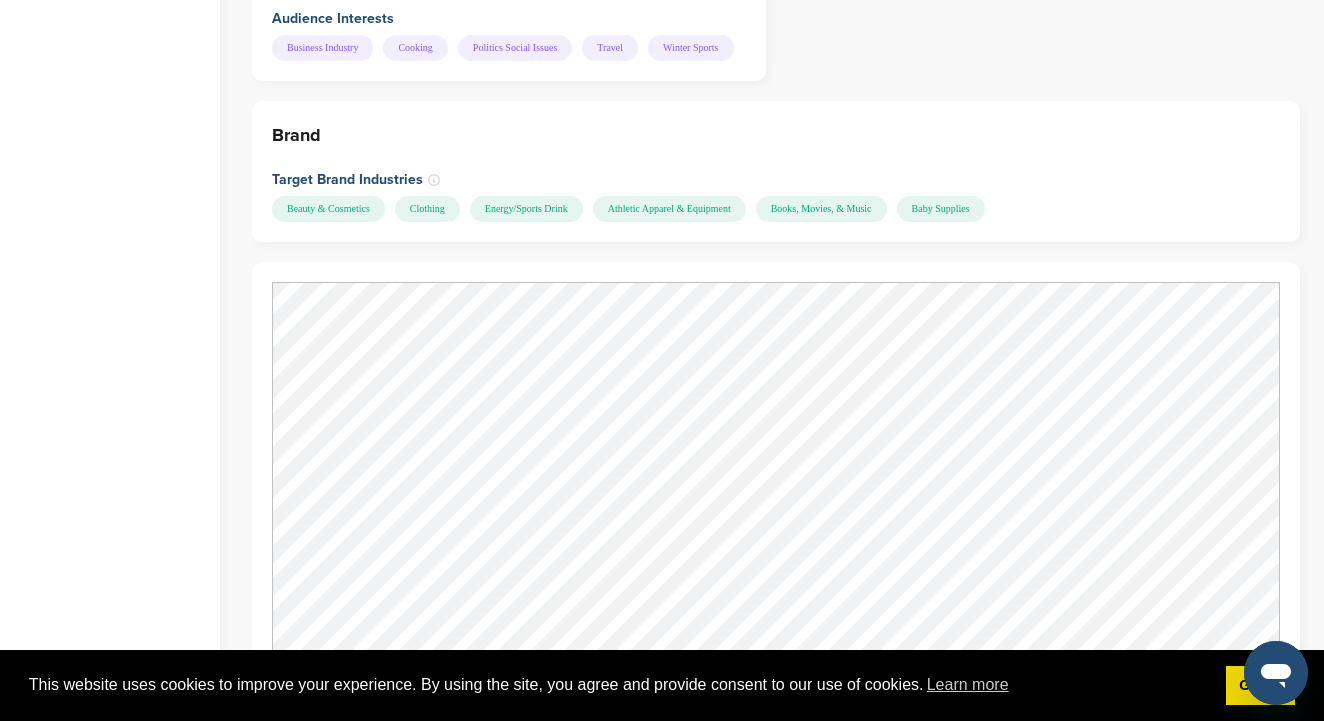 click on "Books, Movies, & Music" at bounding box center [821, 209] 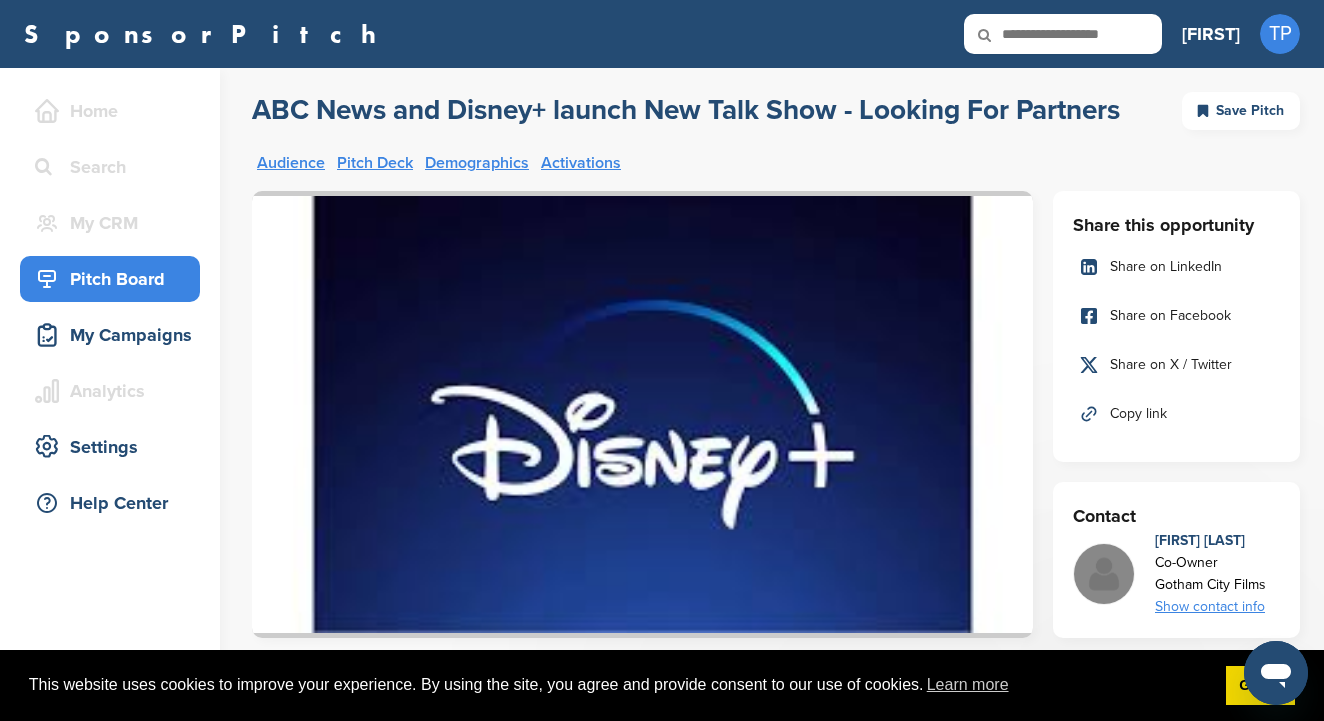 scroll, scrollTop: 0, scrollLeft: 0, axis: both 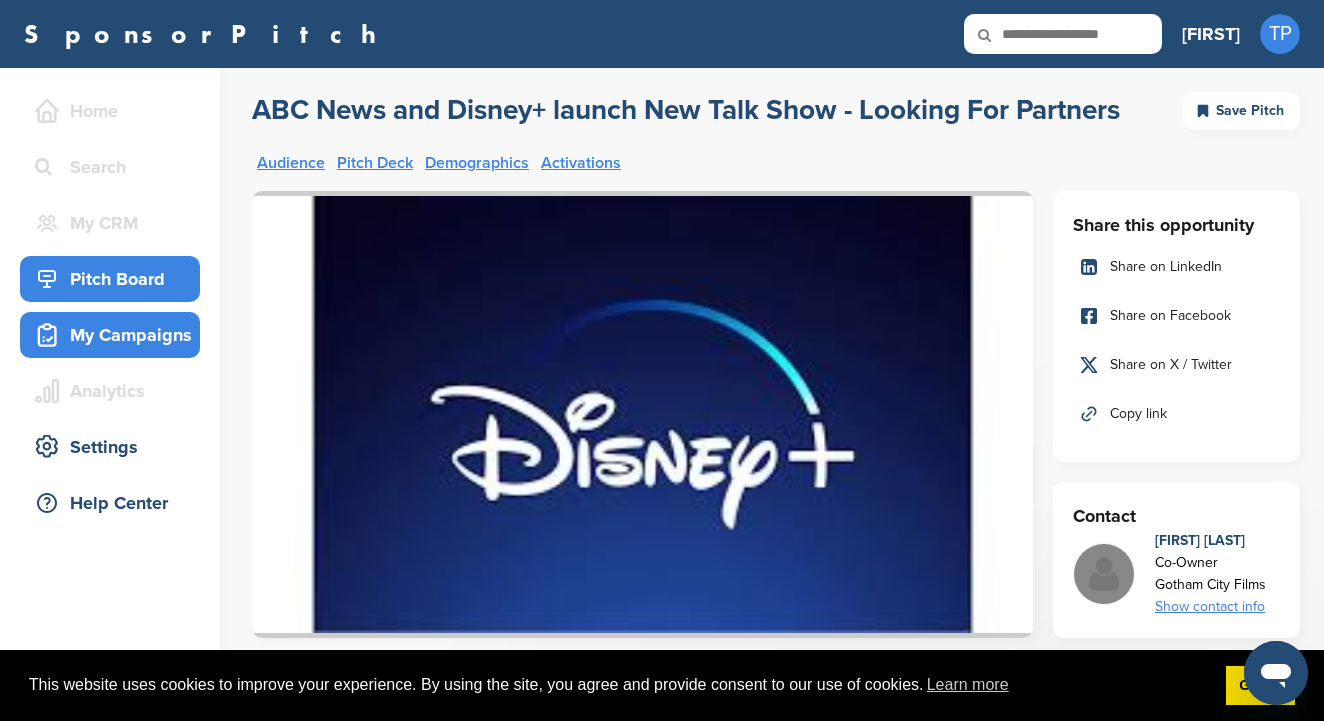 click on "My Campaigns" at bounding box center (115, 335) 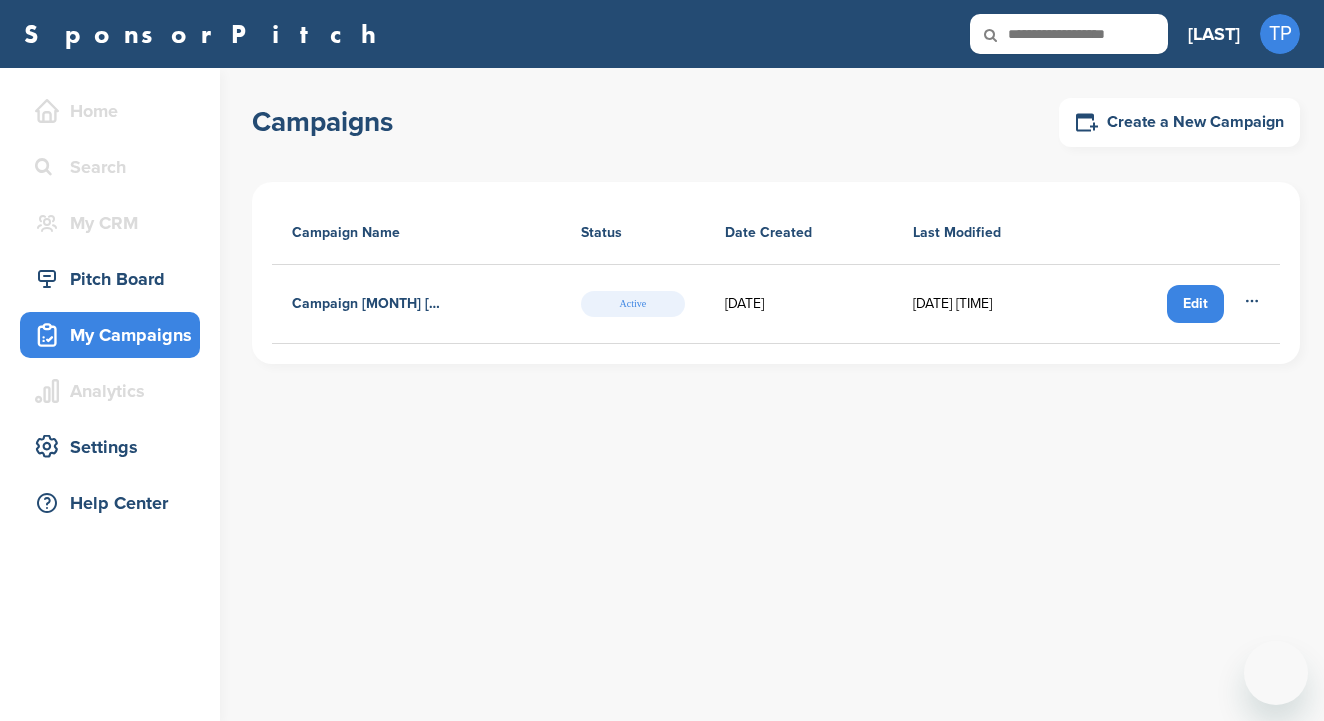 scroll, scrollTop: 0, scrollLeft: 0, axis: both 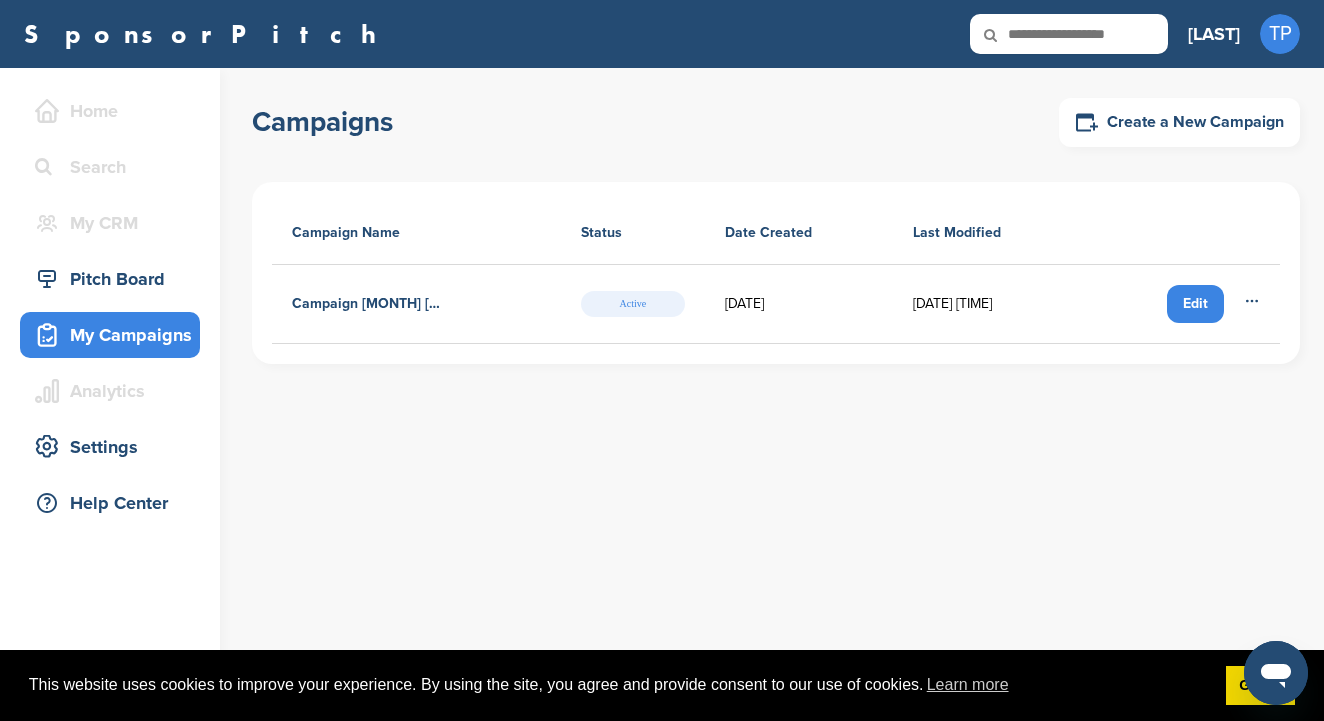 click on "Campaign July 12, 2025" at bounding box center [416, 304] 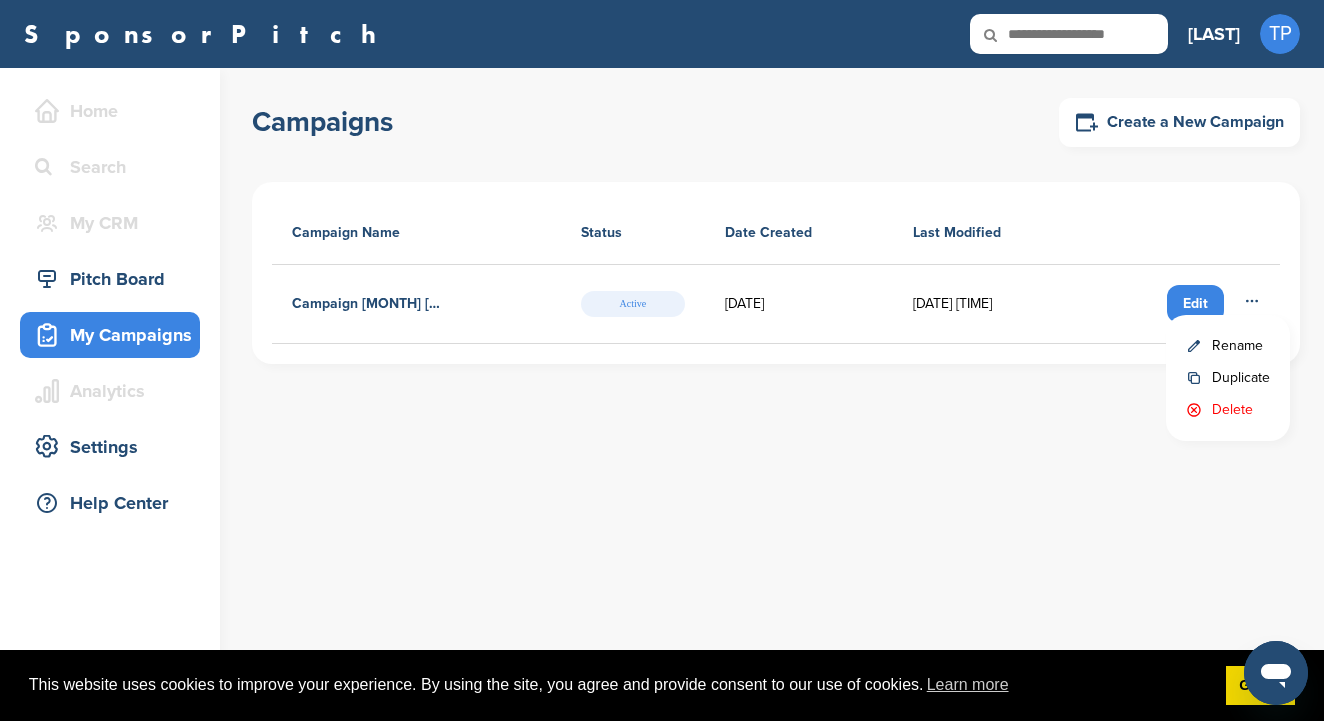 click on "Last Modified" at bounding box center (988, 233) 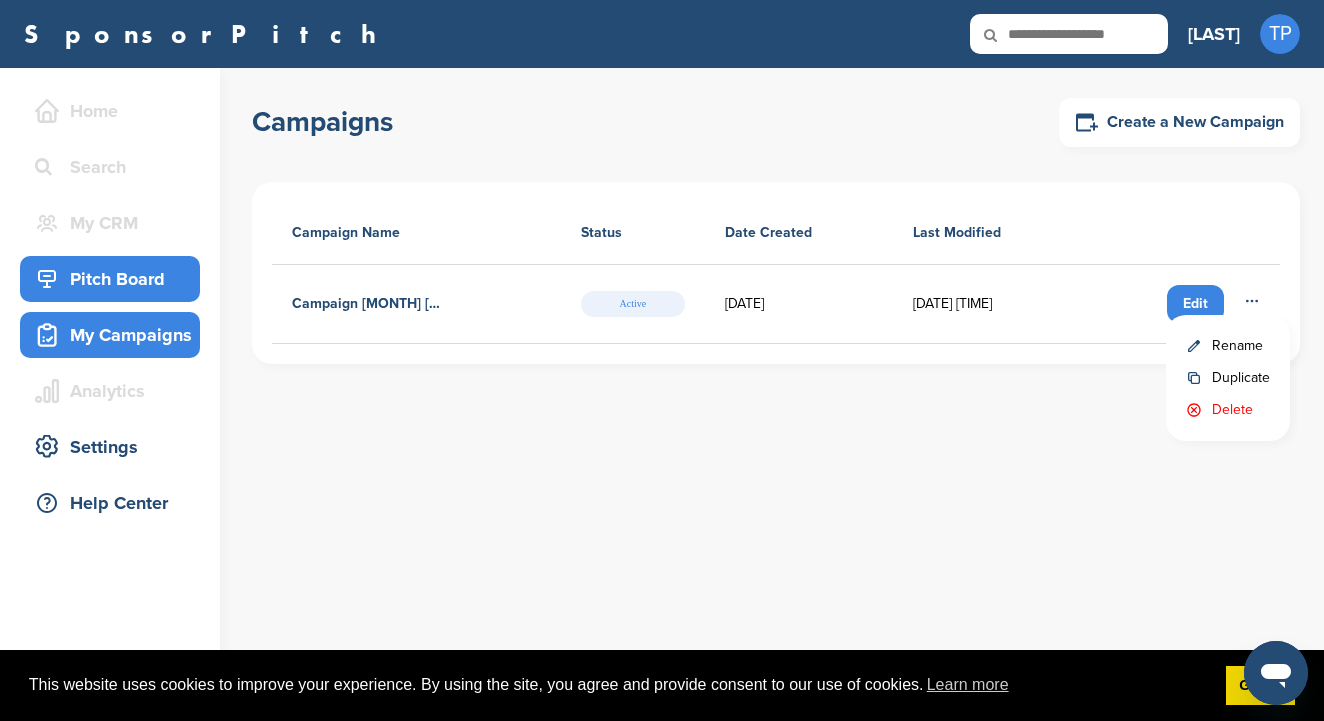 click on "Pitch Board" at bounding box center [115, 279] 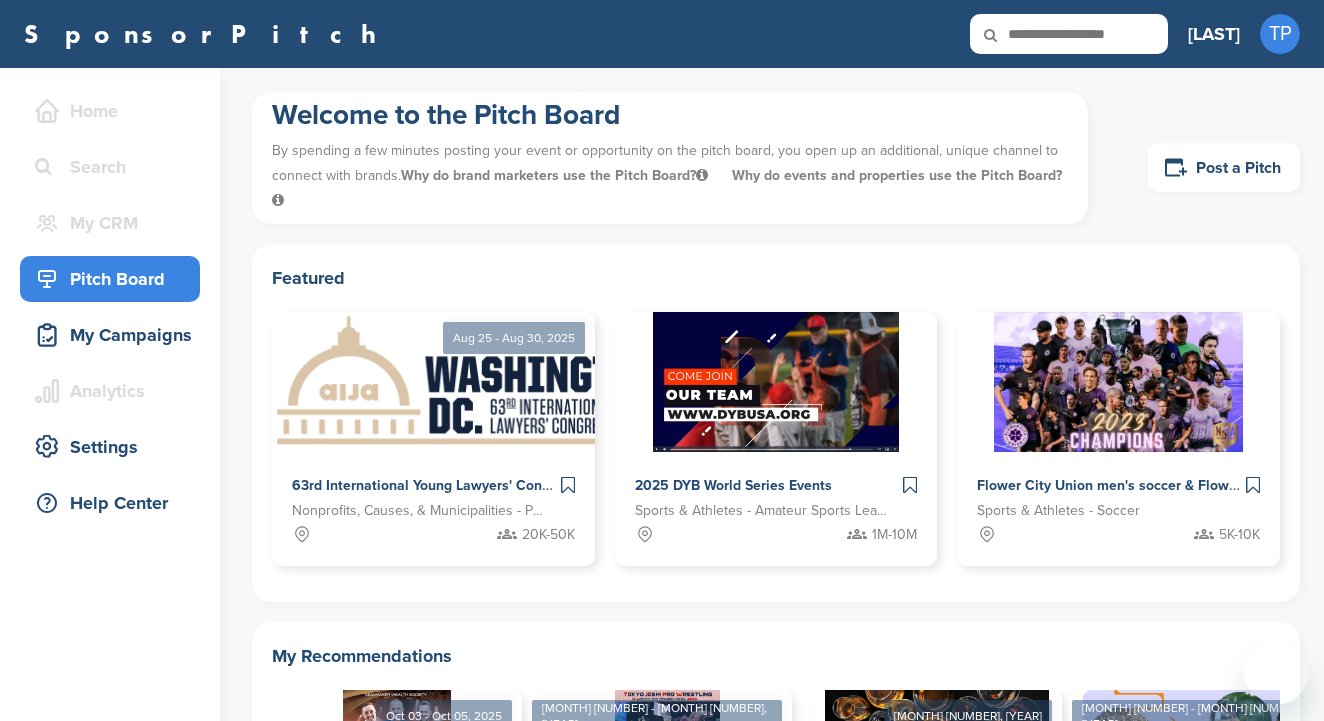 scroll, scrollTop: 69, scrollLeft: 0, axis: vertical 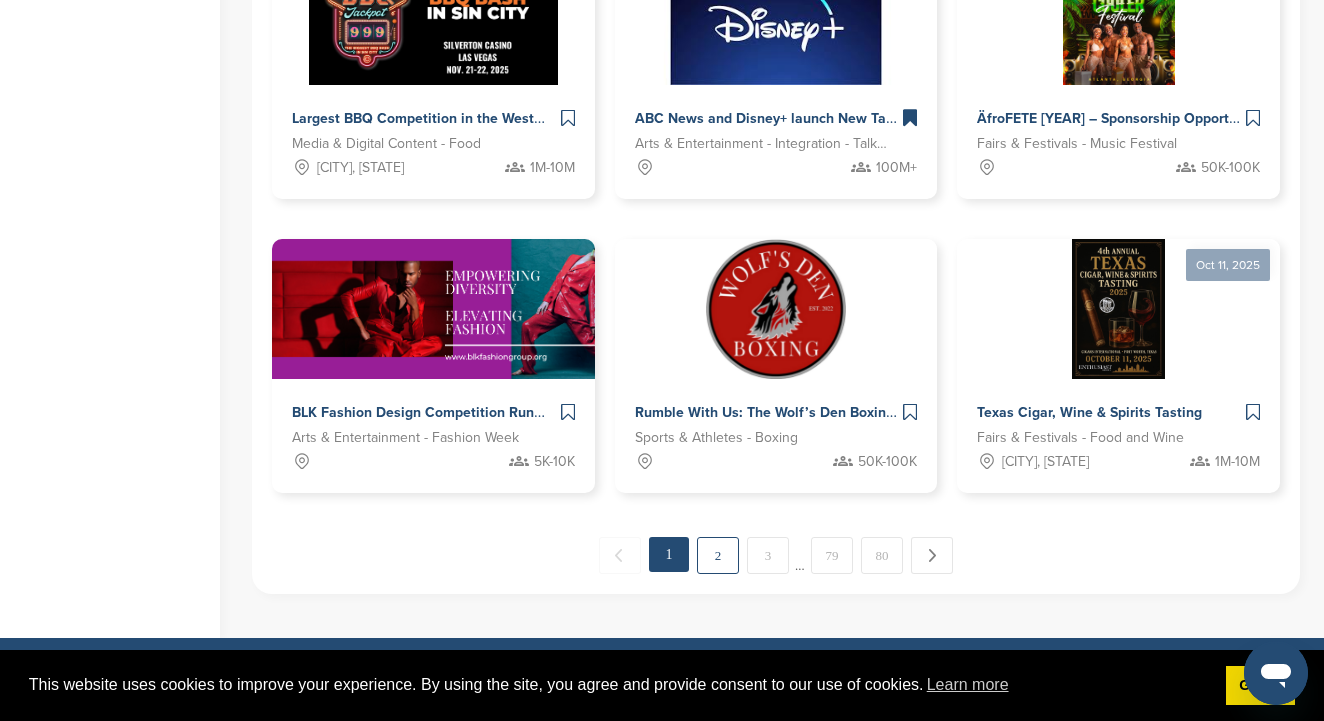 click on "2" at bounding box center [718, 555] 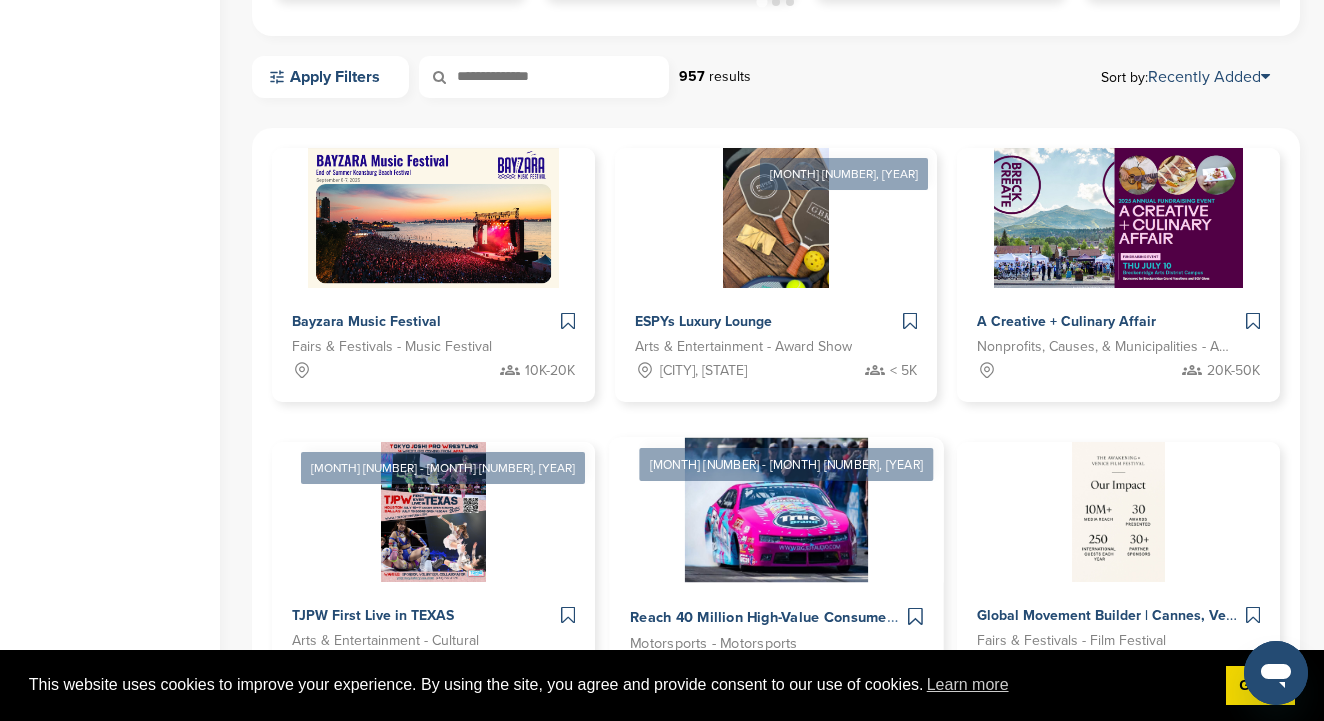 scroll, scrollTop: 950, scrollLeft: 0, axis: vertical 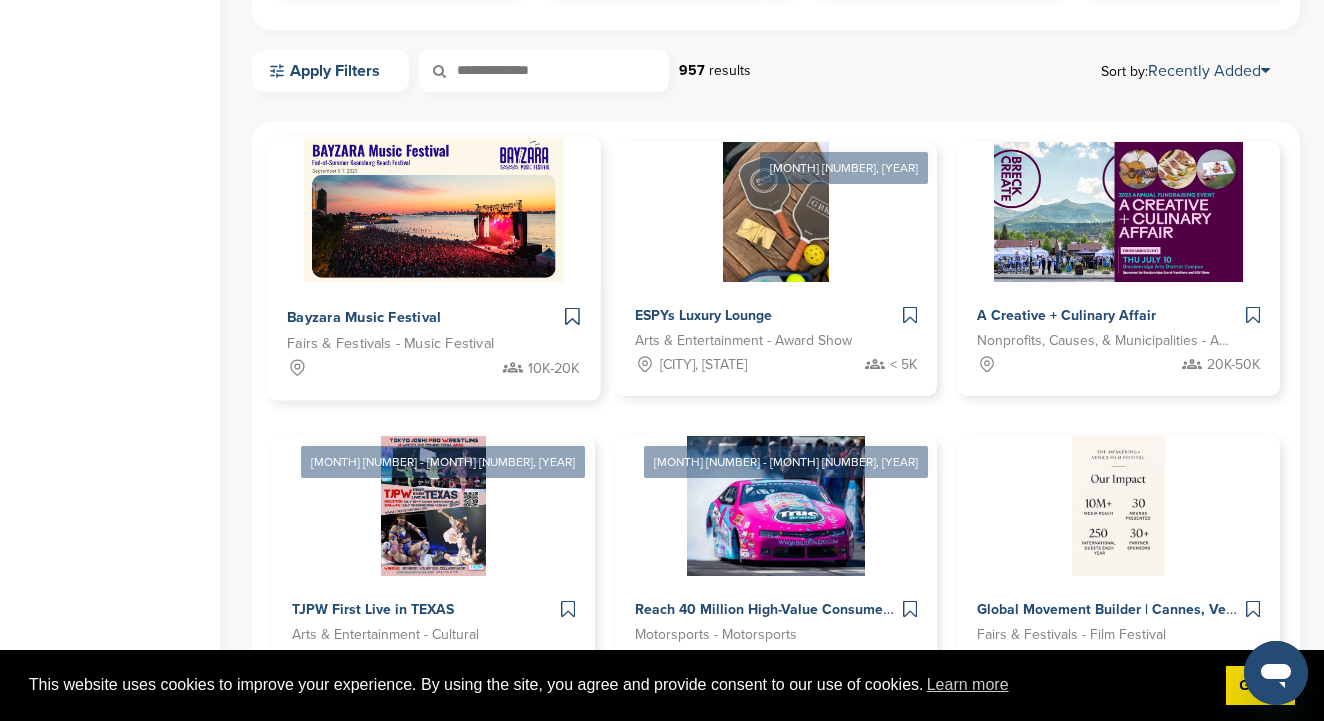 click on "Bayzara Music Festival
Fairs & Festivals - Music Festival
10K-20K" at bounding box center (433, 341) 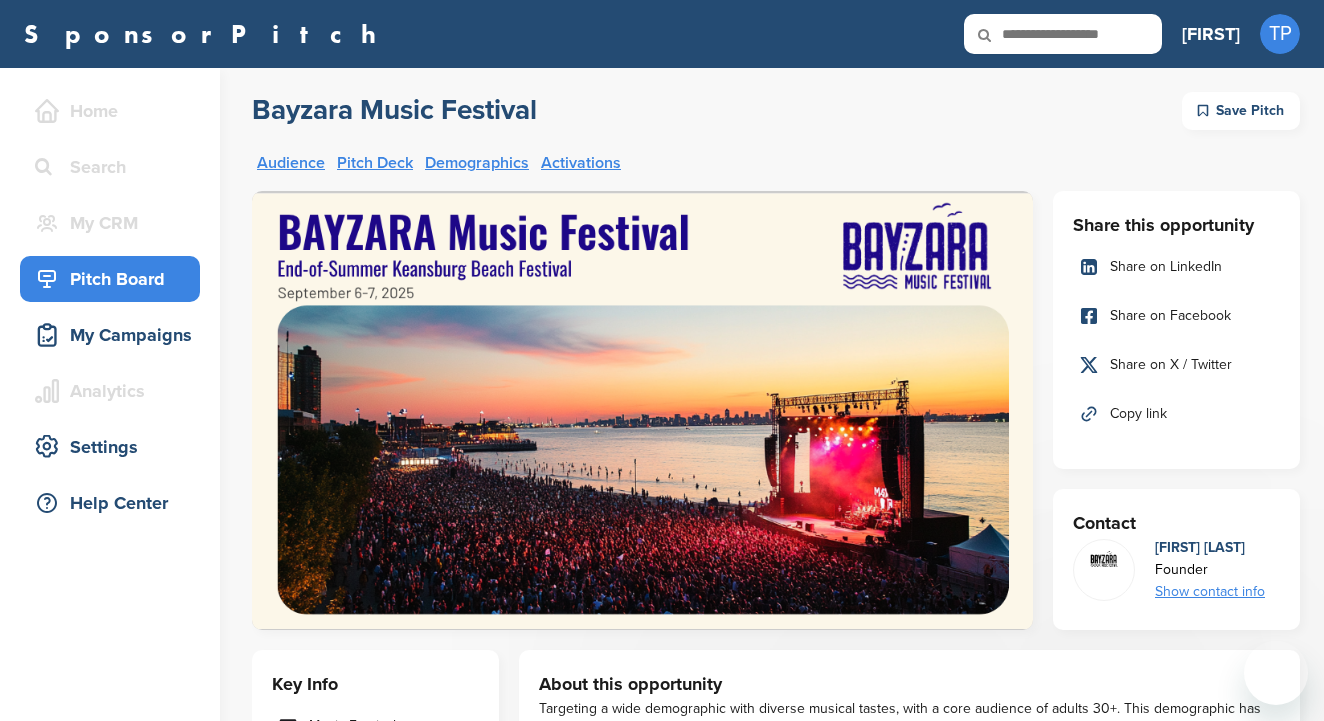 scroll, scrollTop: 30, scrollLeft: 0, axis: vertical 